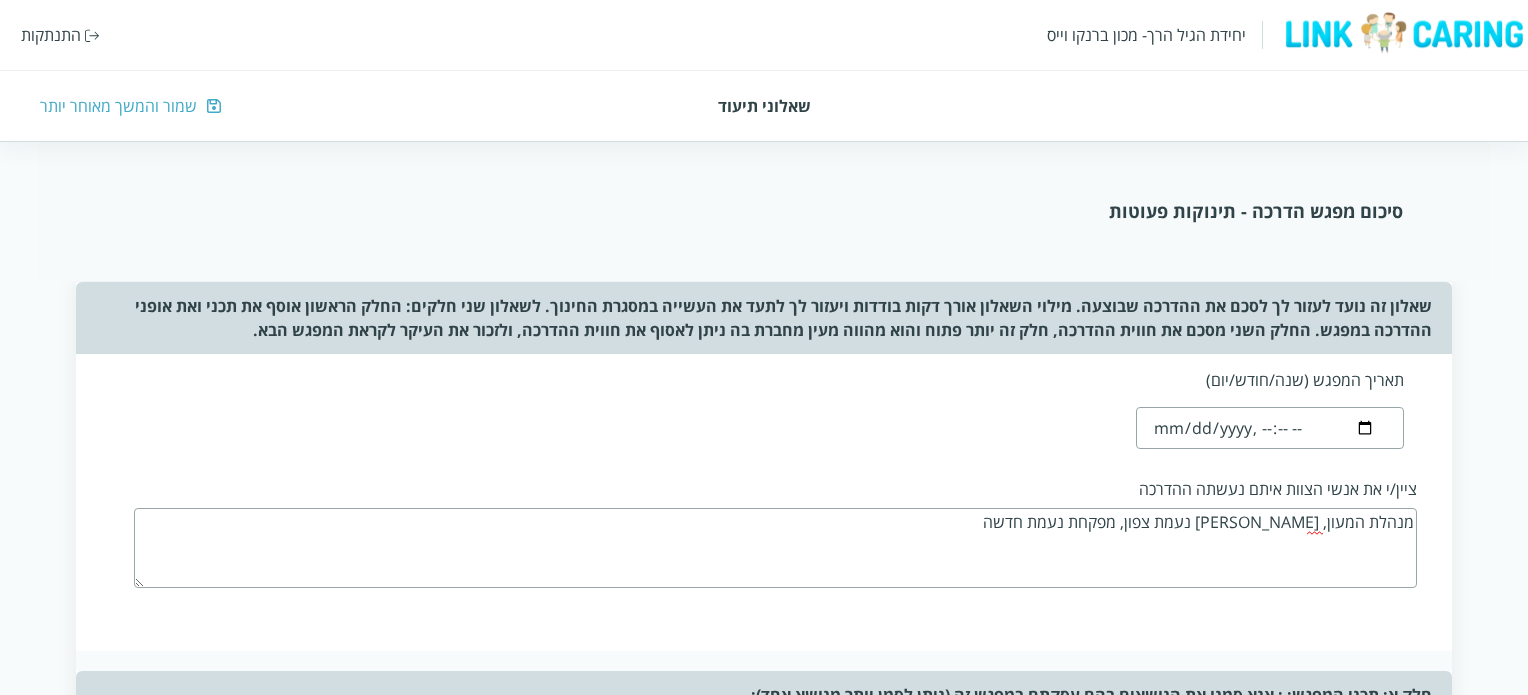 scroll, scrollTop: 1053, scrollLeft: 0, axis: vertical 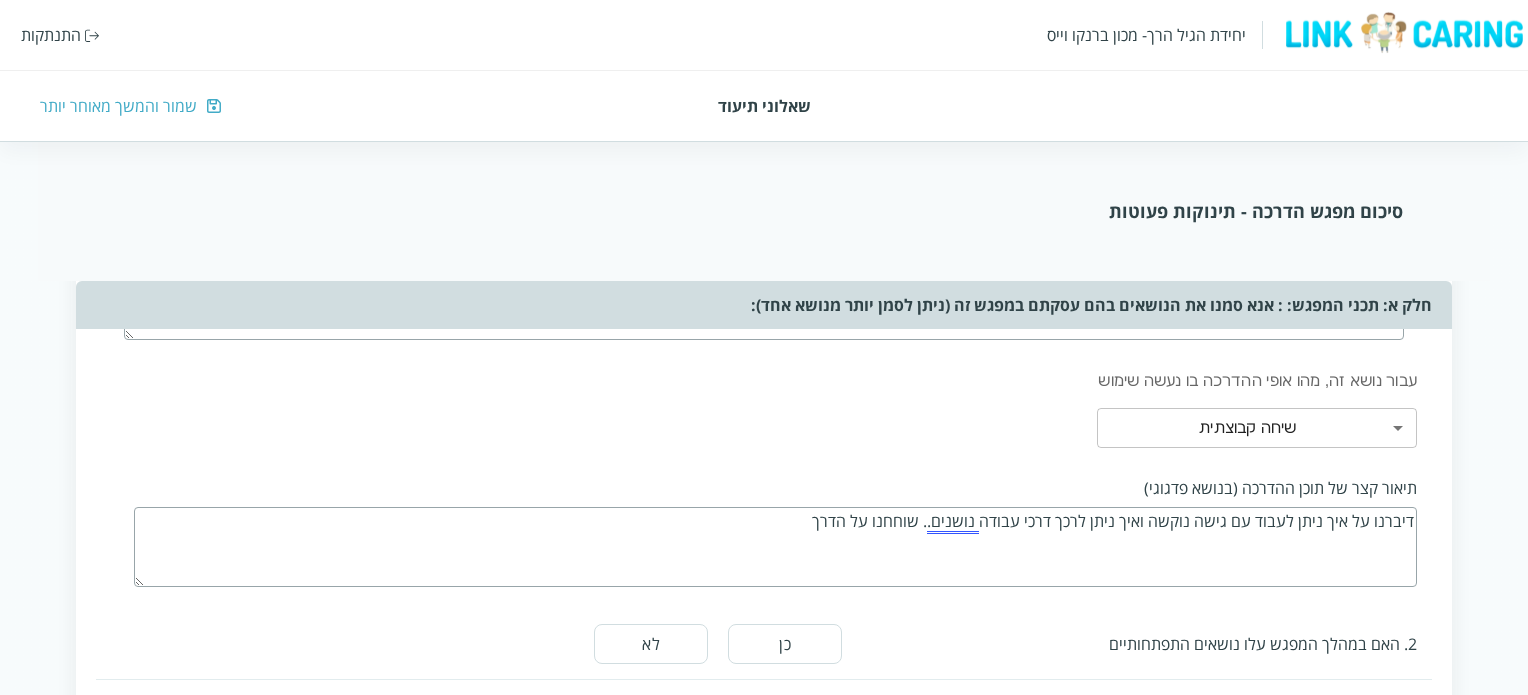 click on "דיברנו על איך ניתן לעבוד עם גישה נוקשה ואיך ניתן לרכך דרכי עבודה נושנים.. שוחחנו על הדרך" at bounding box center [775, 547] 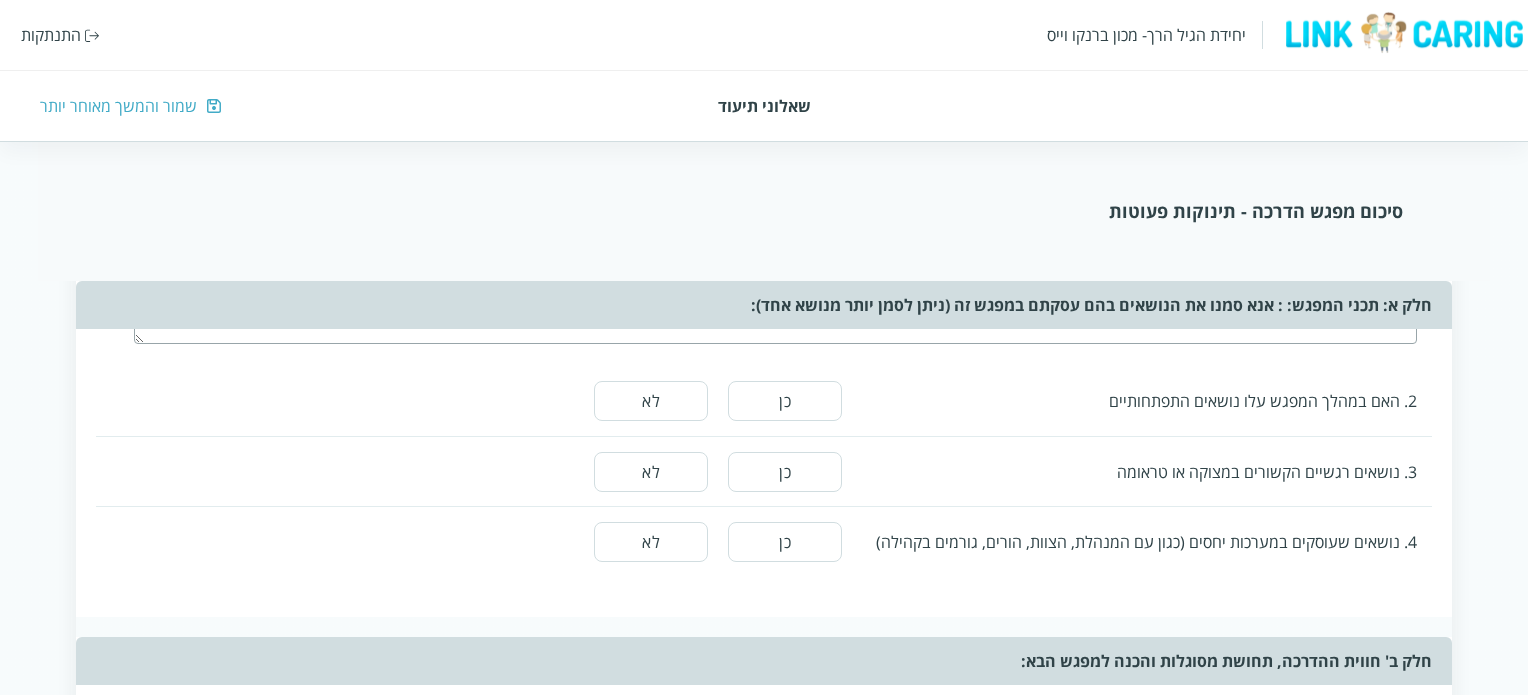 scroll, scrollTop: 1304, scrollLeft: 0, axis: vertical 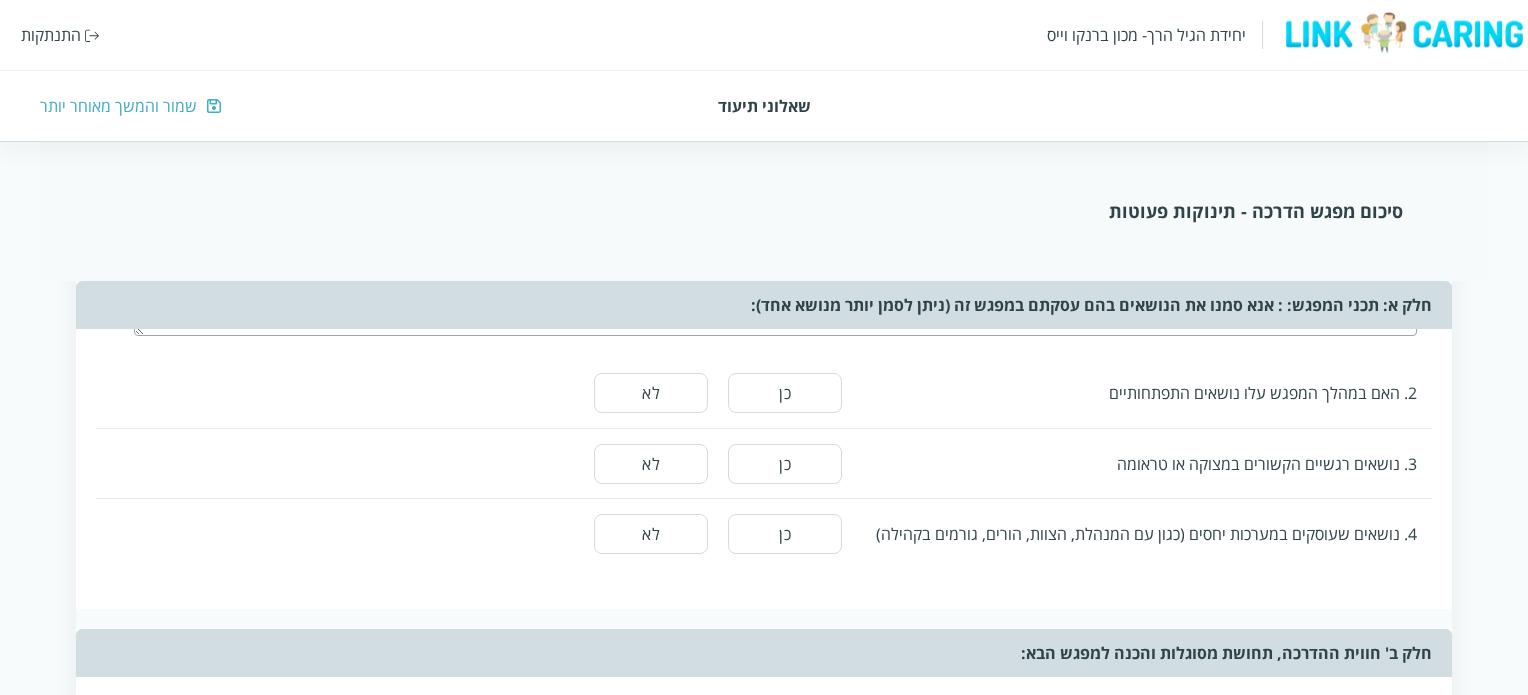 type on "דיברנו על איך ניתן לעבוד עם גישה נוקשה ואיך ניתן לרכך דרכי עבודה נושנים.. שוחחנו על הדרך שלי לגשת לכל מעון וכל גישה ולהשתלב בתוכה כשהערכים החינוכיים וההתפתחותיים לנגד עיניי ולא סוג הגישה החינוכית." 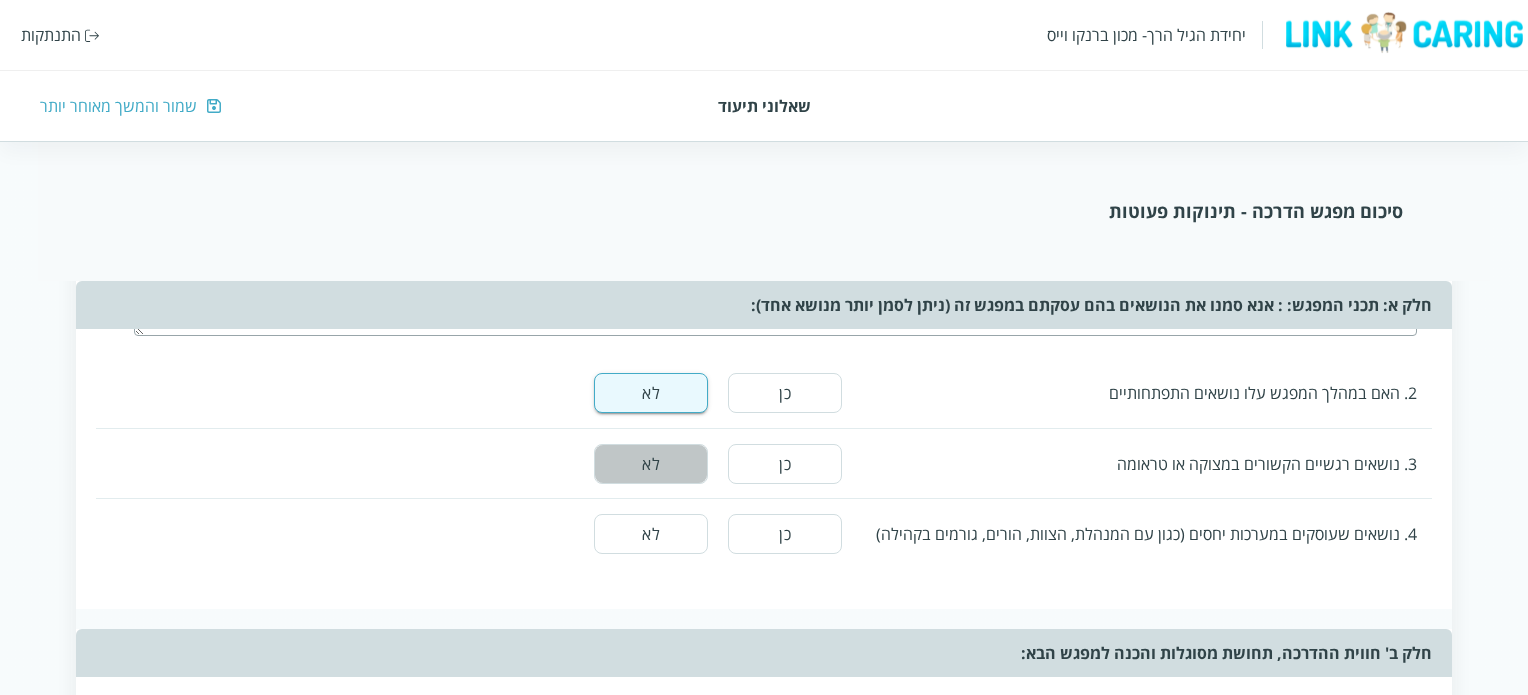 click on "לא" at bounding box center [651, 464] 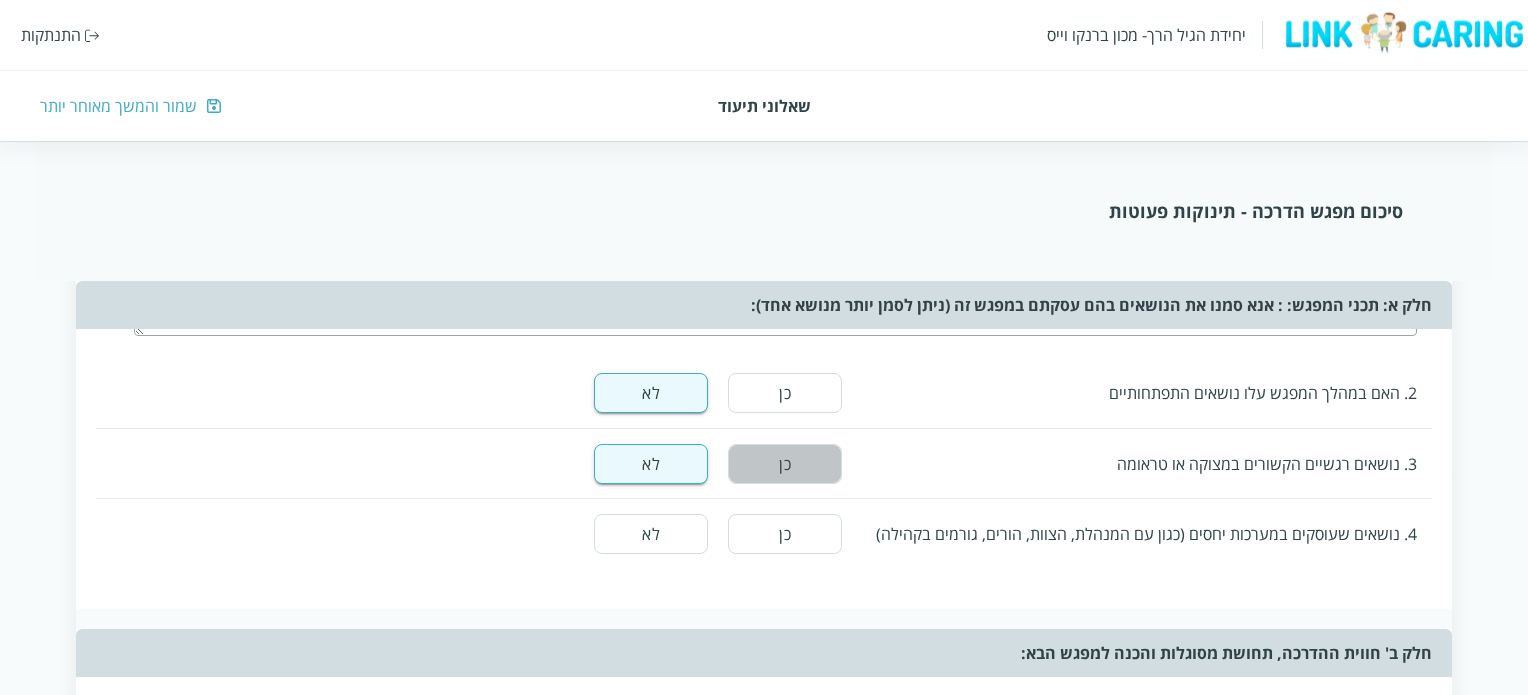 click on "כן" at bounding box center [785, 464] 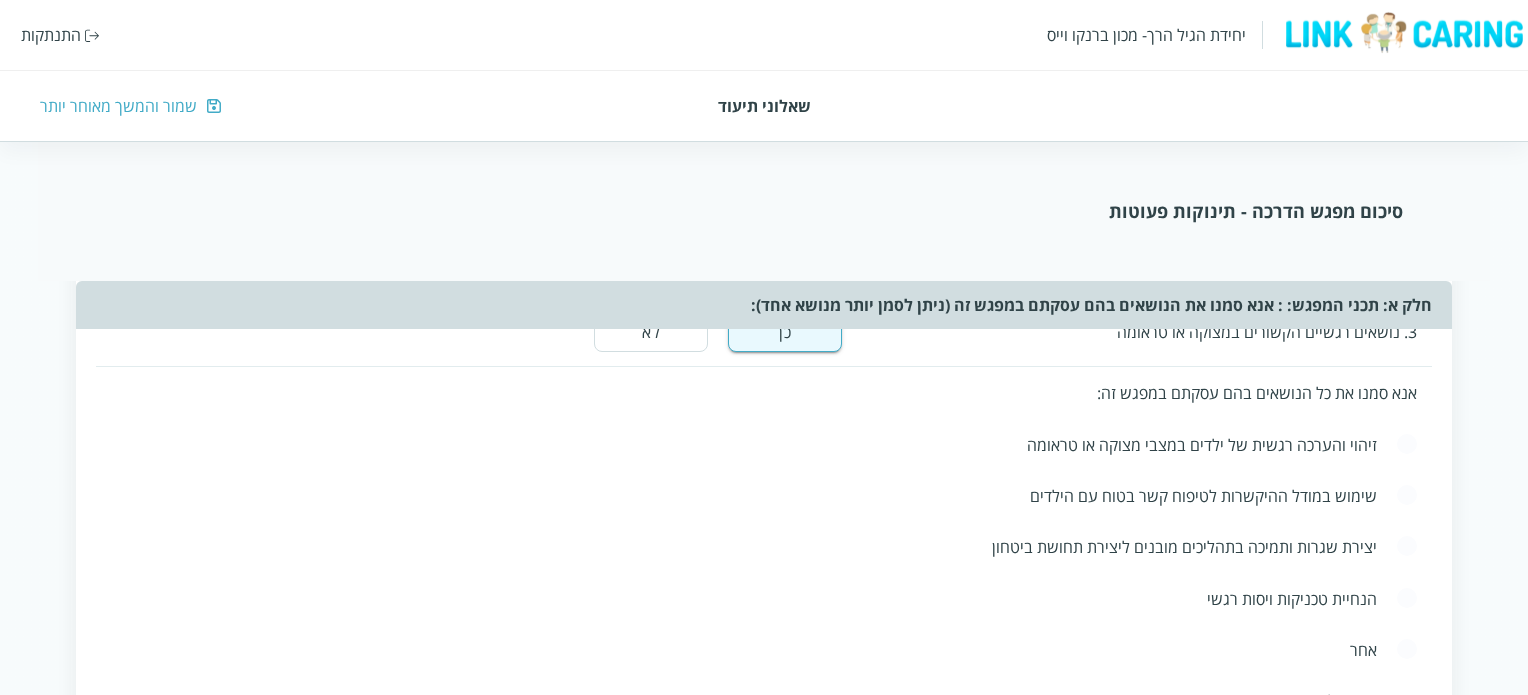 scroll, scrollTop: 1440, scrollLeft: 0, axis: vertical 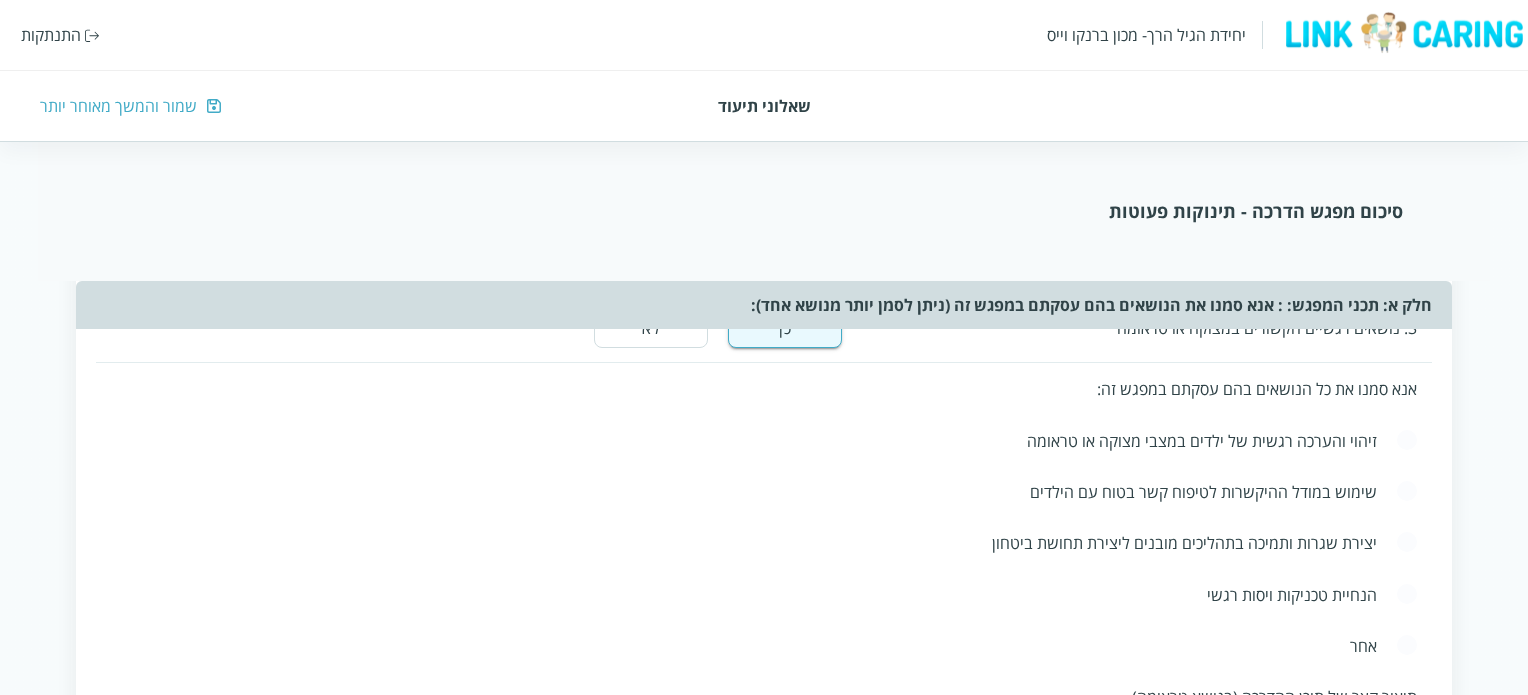 click at bounding box center [1407, 646] 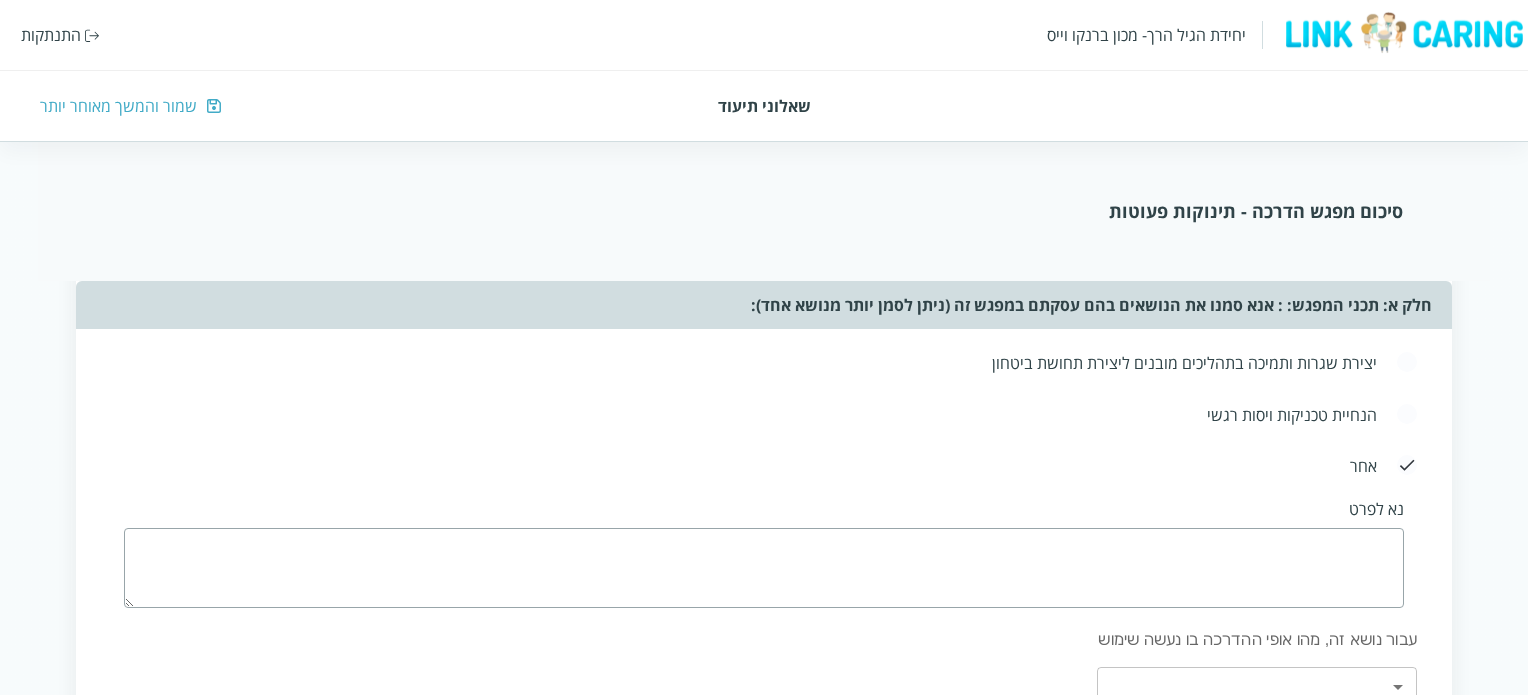 scroll, scrollTop: 1652, scrollLeft: 0, axis: vertical 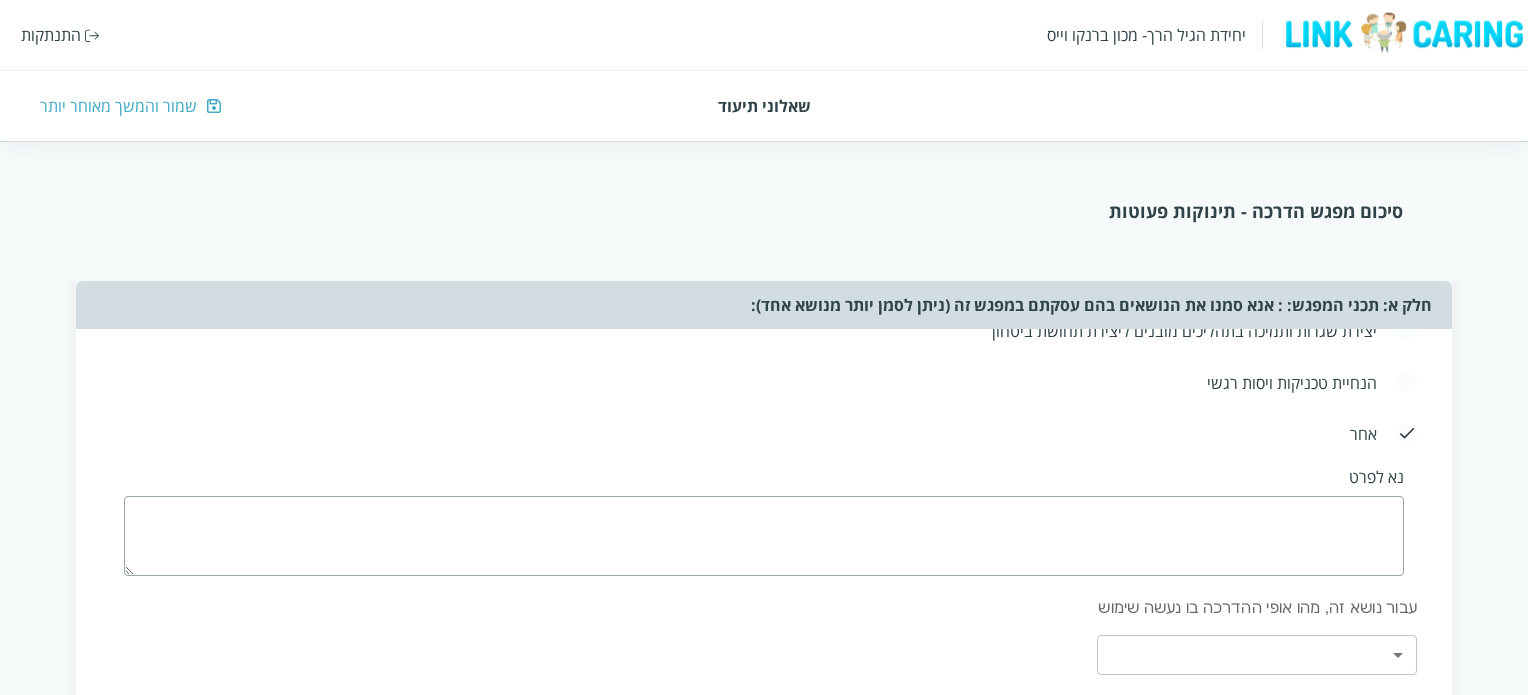 click at bounding box center (763, 536) 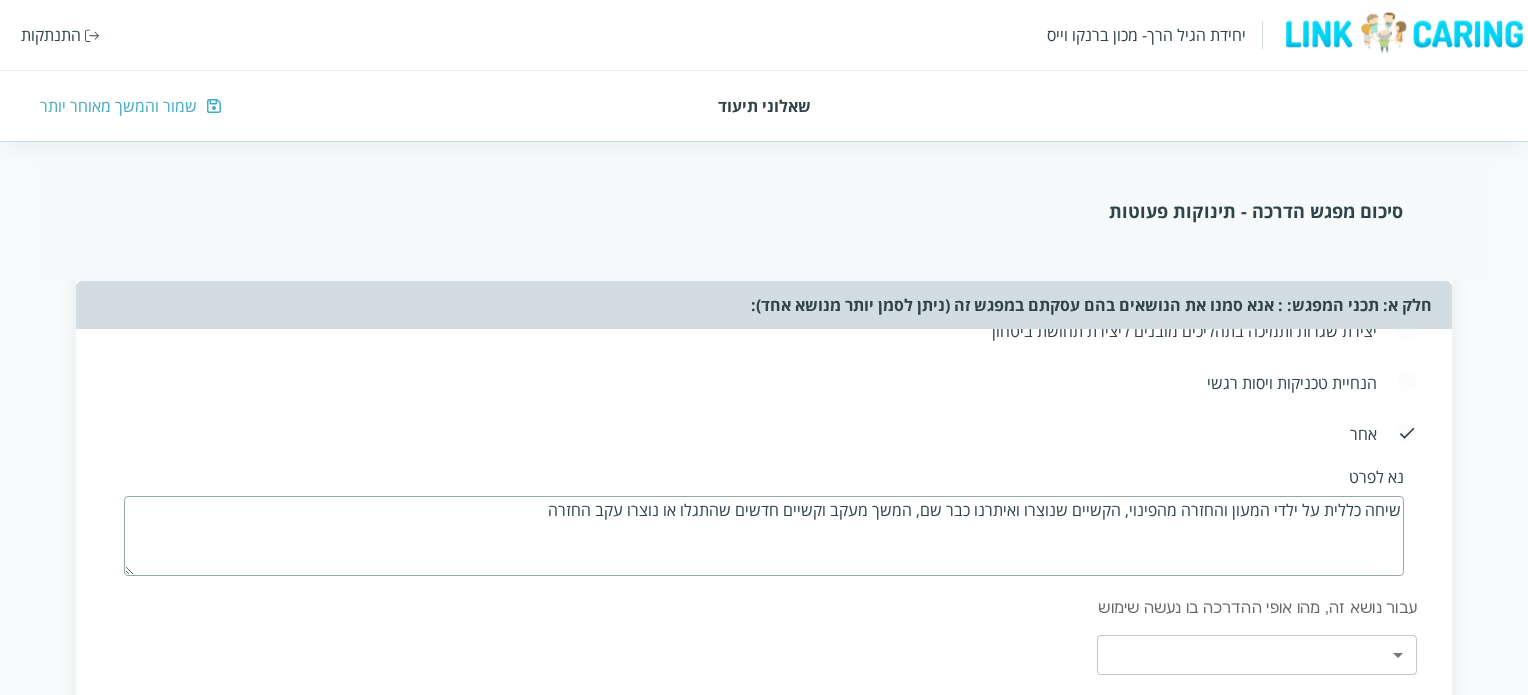 type on "שיחה כללית על ילדי המעון והחזרה מהפינוי, הקשיים שנוצרו ואיתרנו כבר שם, המשך מעקב וקשיים חדשים שהתגלו או נוצרו עקב החזרה" 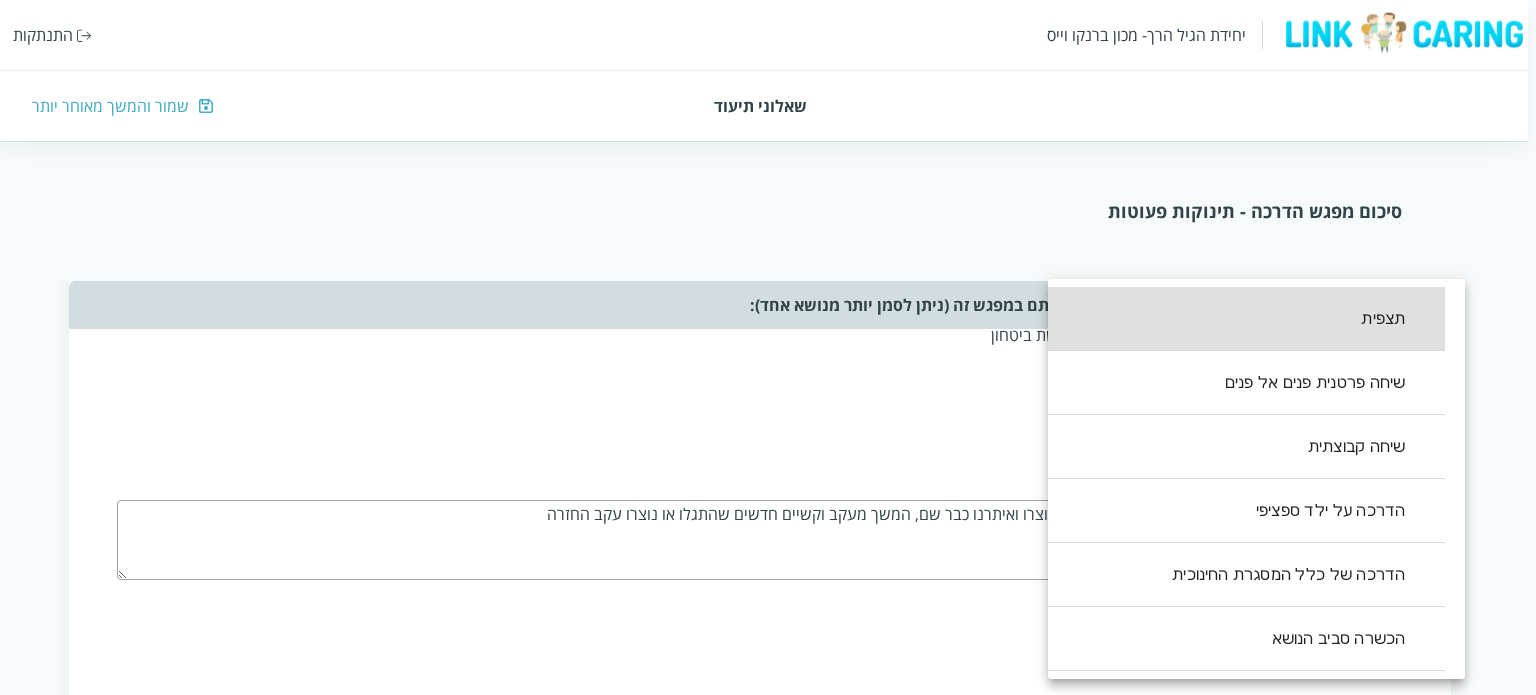 click on "יחידת הגיל הרך- מכון [PERSON_NAME] התנתקות   שאלוני תיעוד שמור והמשך מאוחר יותר סיכום מפגש הדרכה  - תינוקות פעוטות שאלון זה נועד לעזור לך לסכם את ההדרכה שבוצעה. מילוי השאלון אורך דקות בודדות ויעזור לך לתעד את העשייה במסגרת החינוך. לשאלון שני חלקים: החלק הראשון אוסף את תכני ואת אופני ההדרכה במפגש. החלק השני מסכם את חווית ההדרכה, חלק זה יותר פתוח והוא מהווה מעין מחברת בה ניתן לאסוף את חווית ההדרכה, ולזכור את העיקר לקראת המפגש הבא. תאריך המפגש (שנה/חודש/יום) ציין/י את אנשי הצוות איתם נעשתה ההדרכה  מנהלת המעון, [PERSON_NAME] נעמת צפון, מפקחת נעמת חדשה   כן   לא   פרידה והסתגלות ​ ​ ​ ,2" at bounding box center (764, 322) 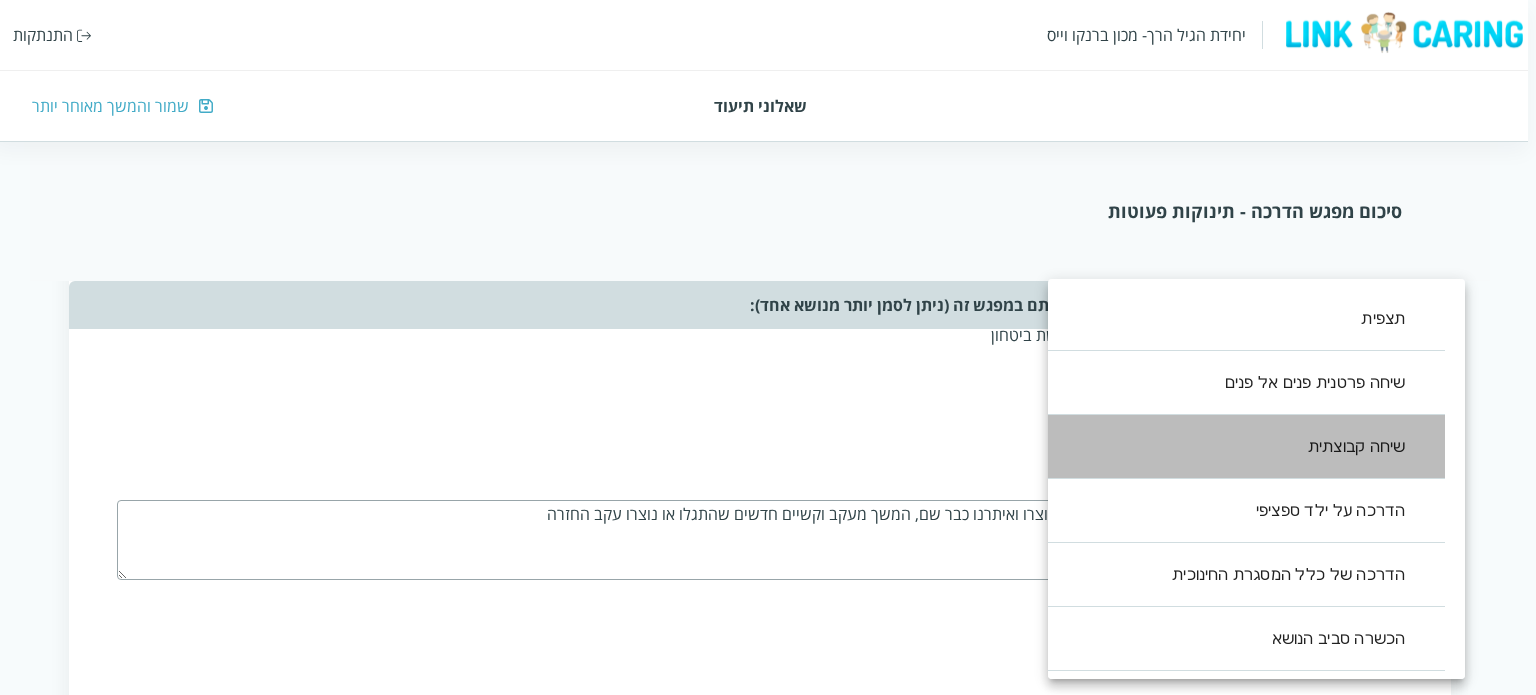 click on "שיחה קבוצתית" at bounding box center (1236, 447) 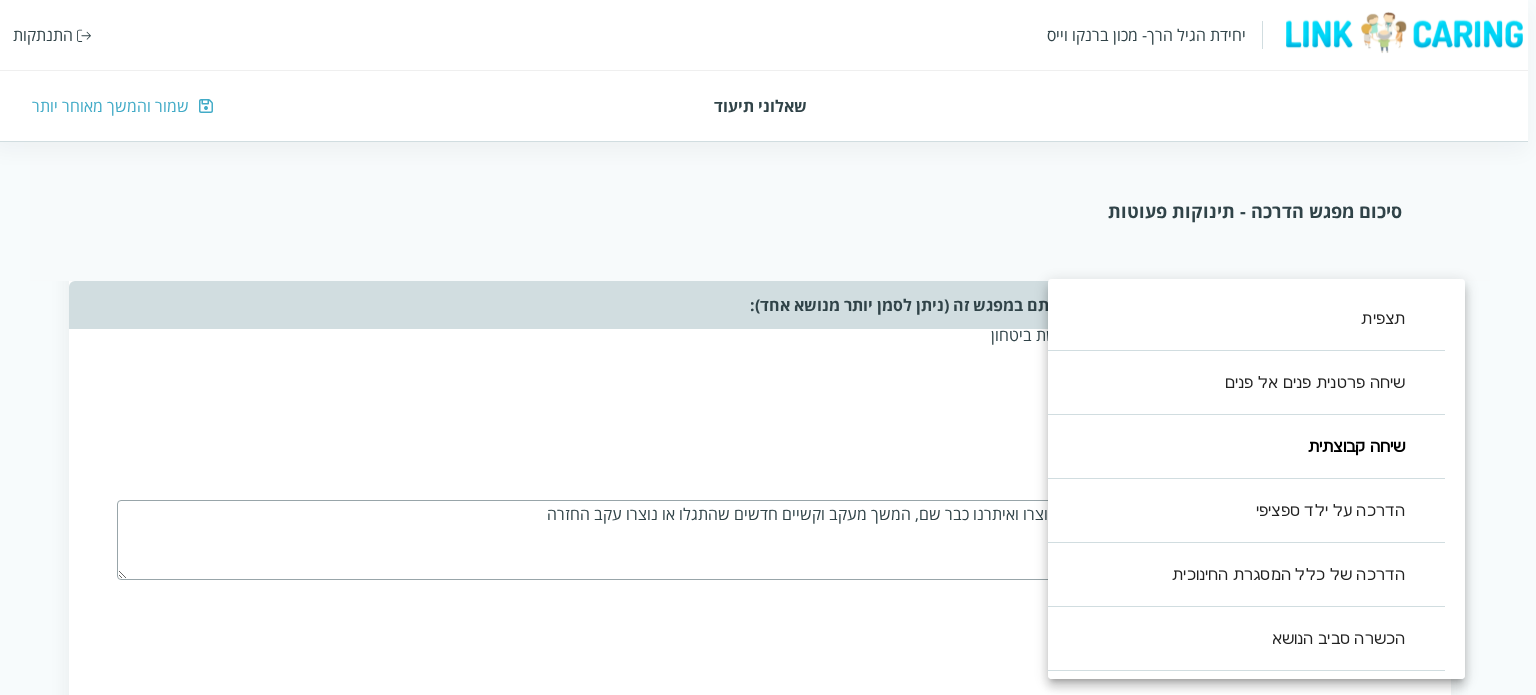 click at bounding box center [768, 347] 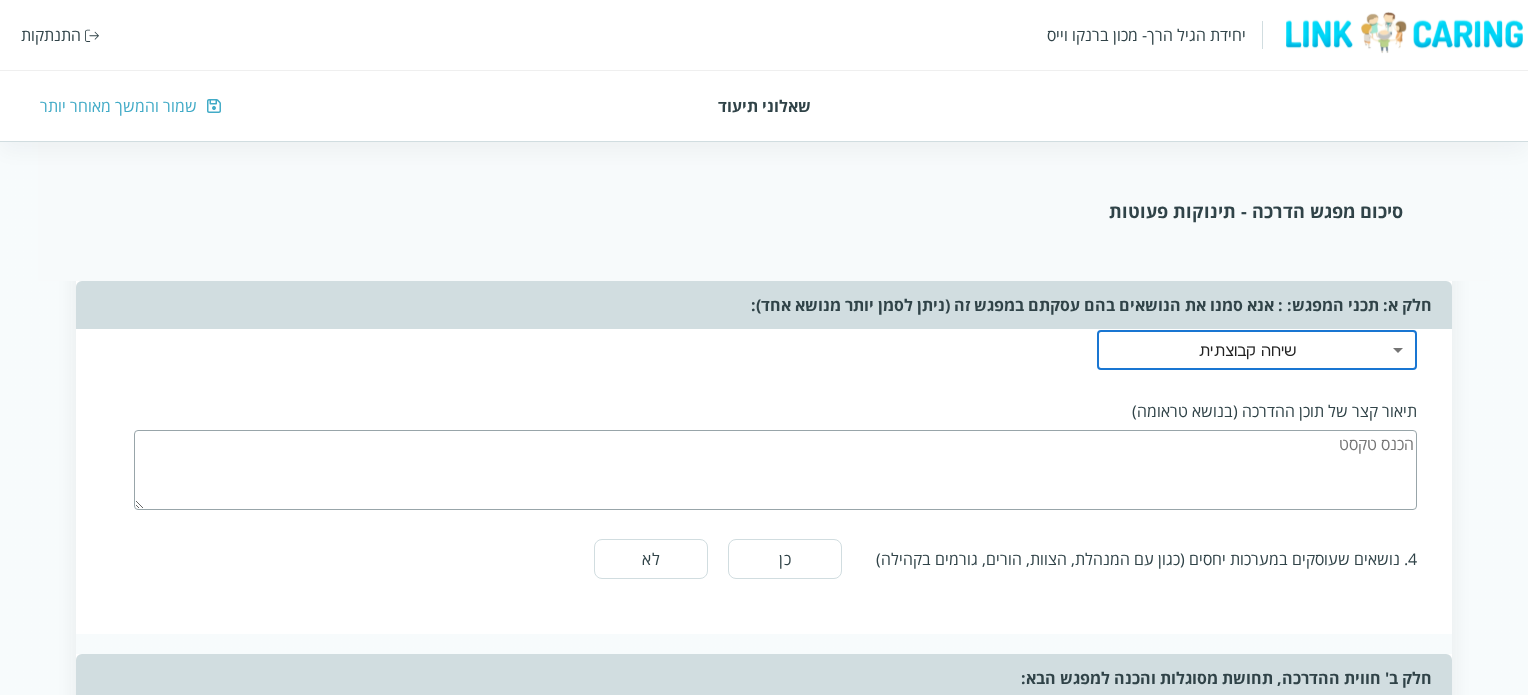 scroll, scrollTop: 1956, scrollLeft: 0, axis: vertical 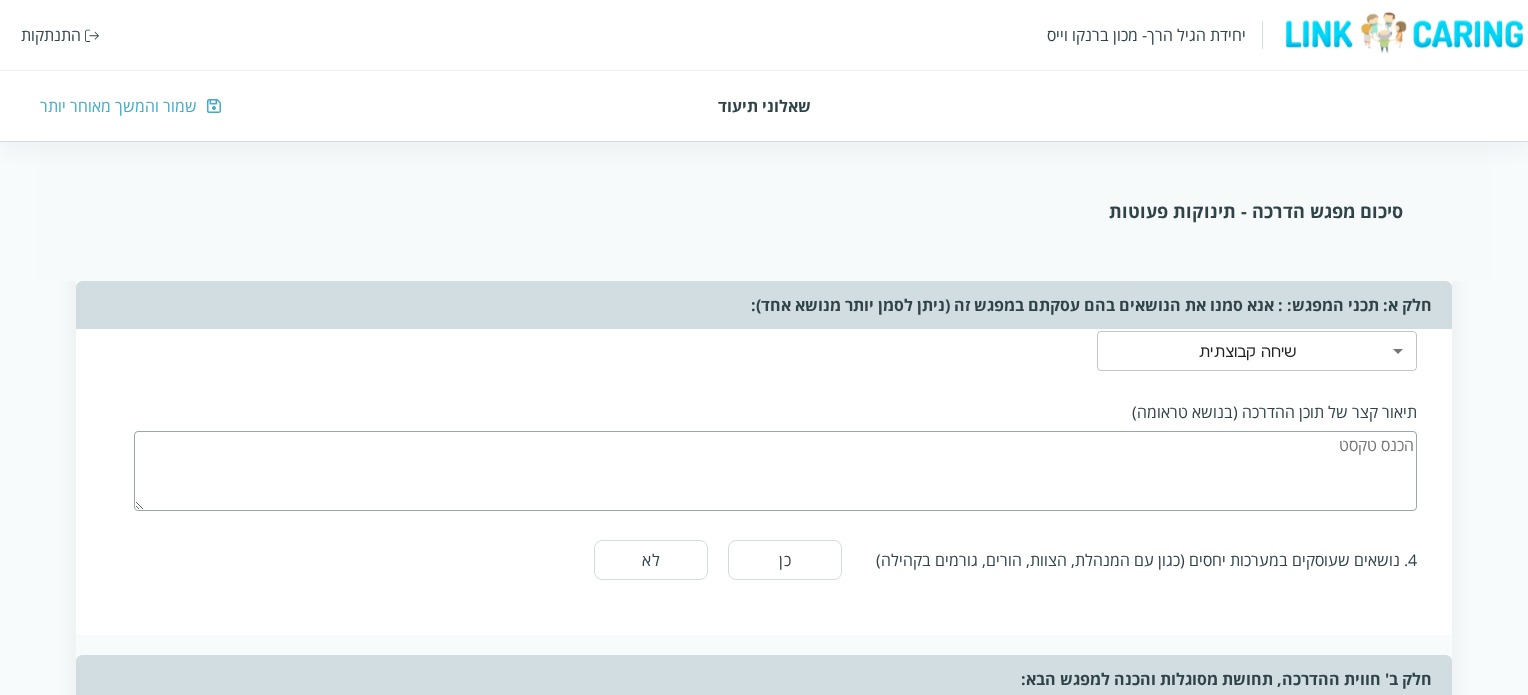 click at bounding box center (775, 471) 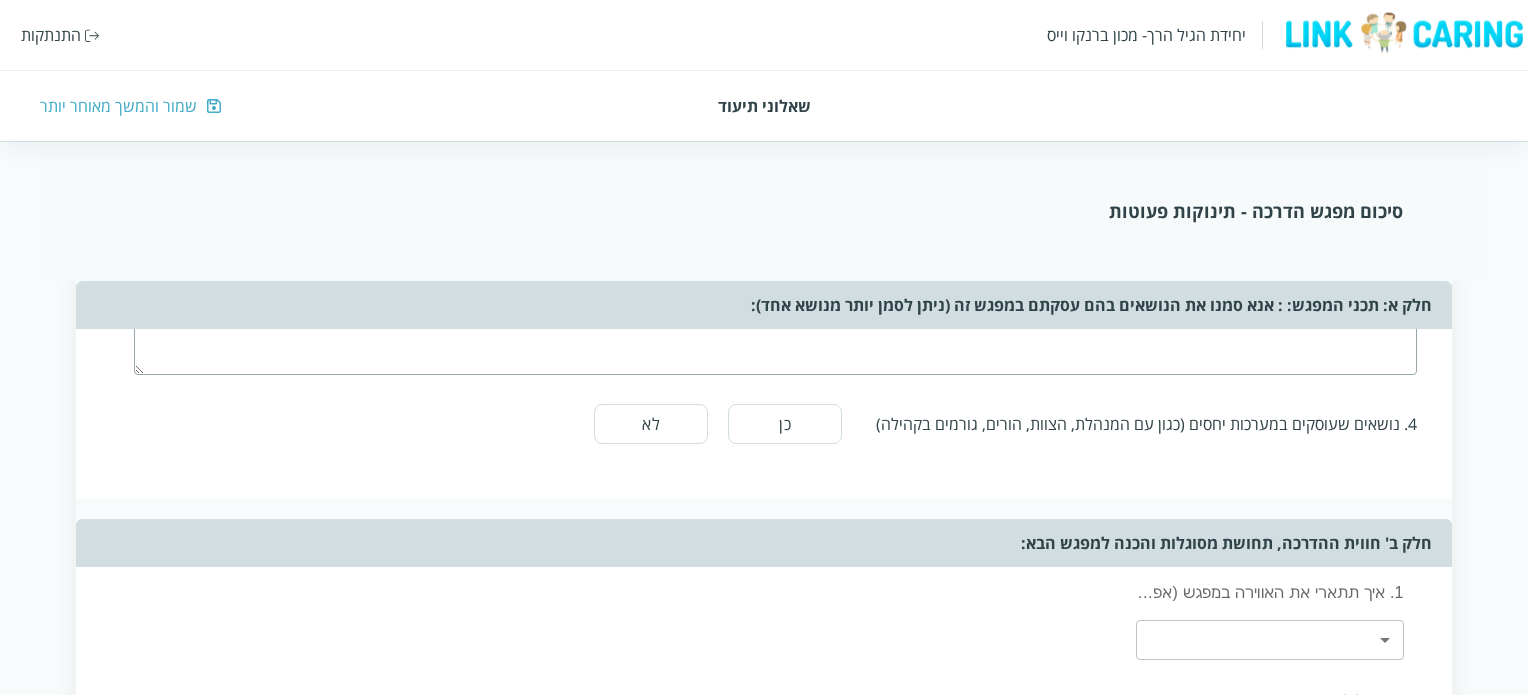 scroll, scrollTop: 2092, scrollLeft: 0, axis: vertical 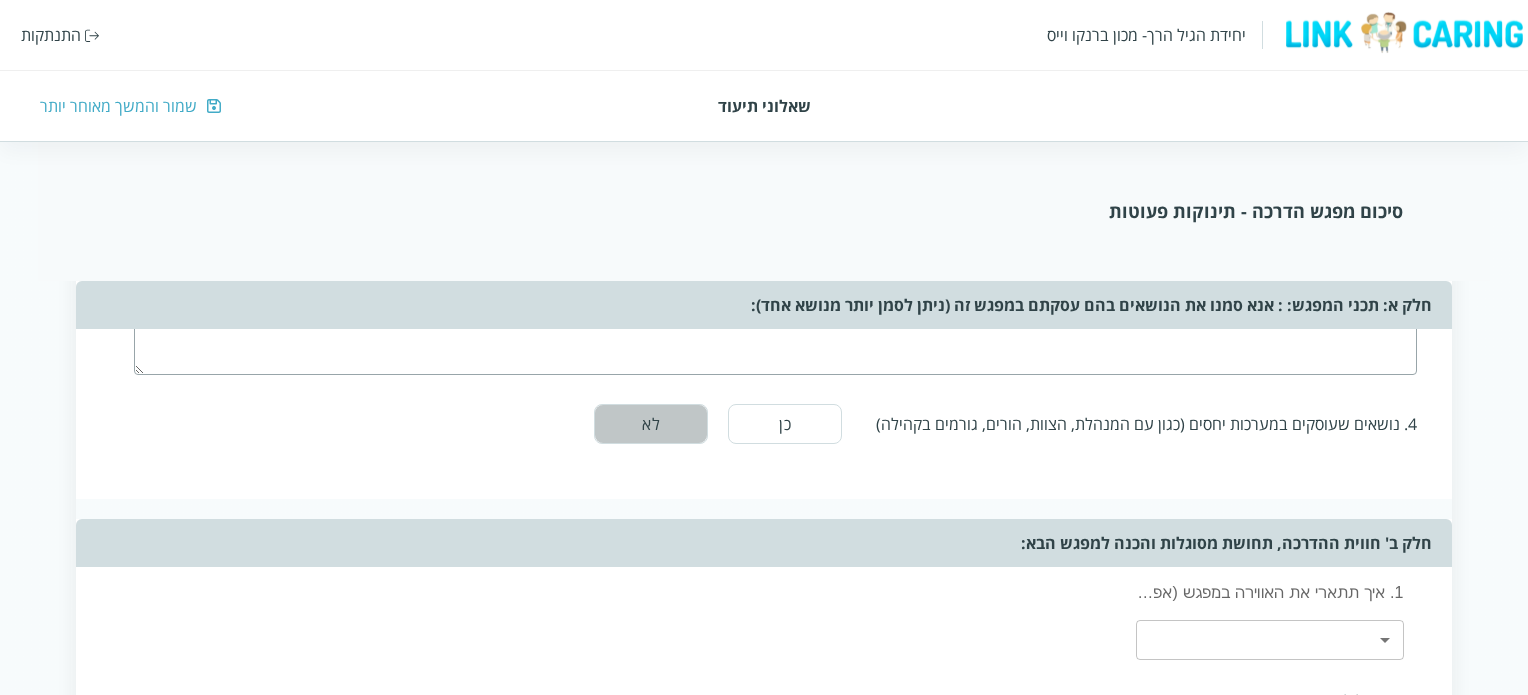 click on "לא" at bounding box center [651, 424] 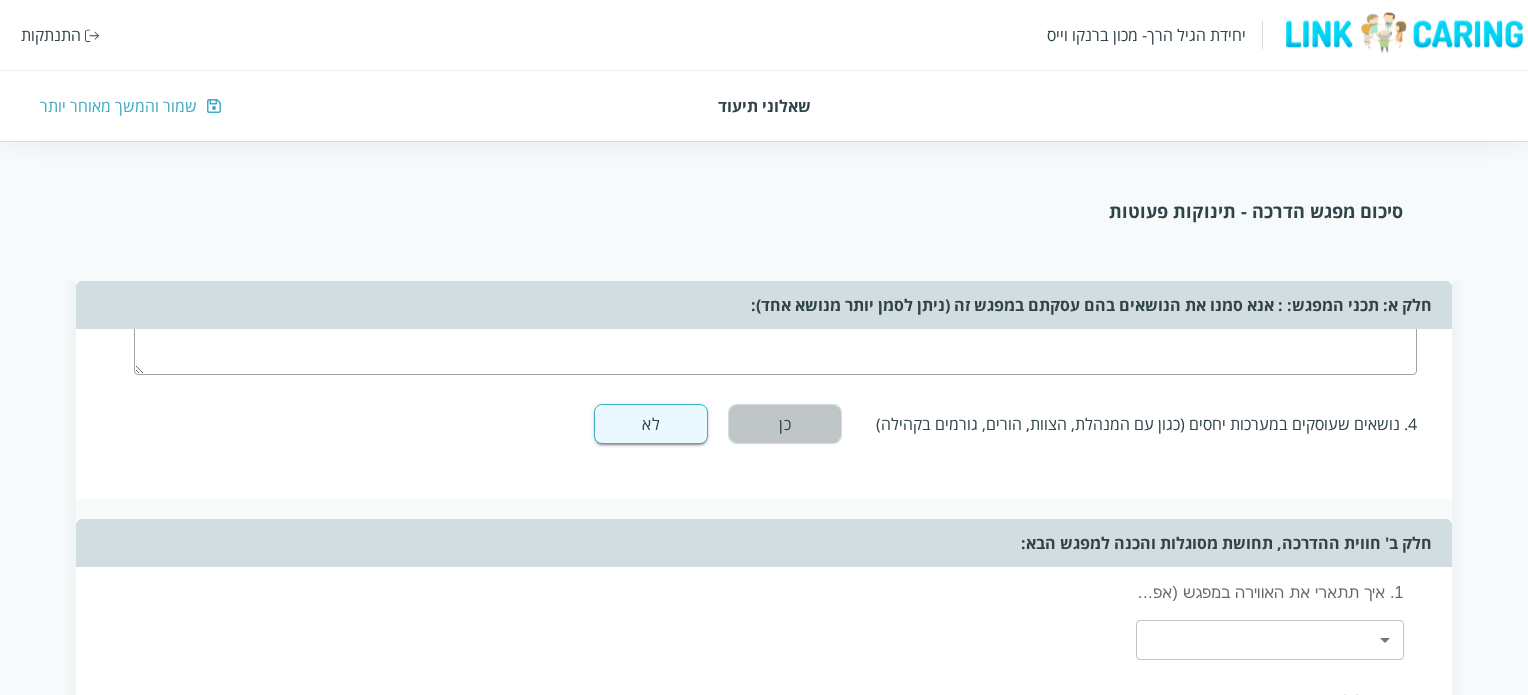 click on "כן" at bounding box center [785, 424] 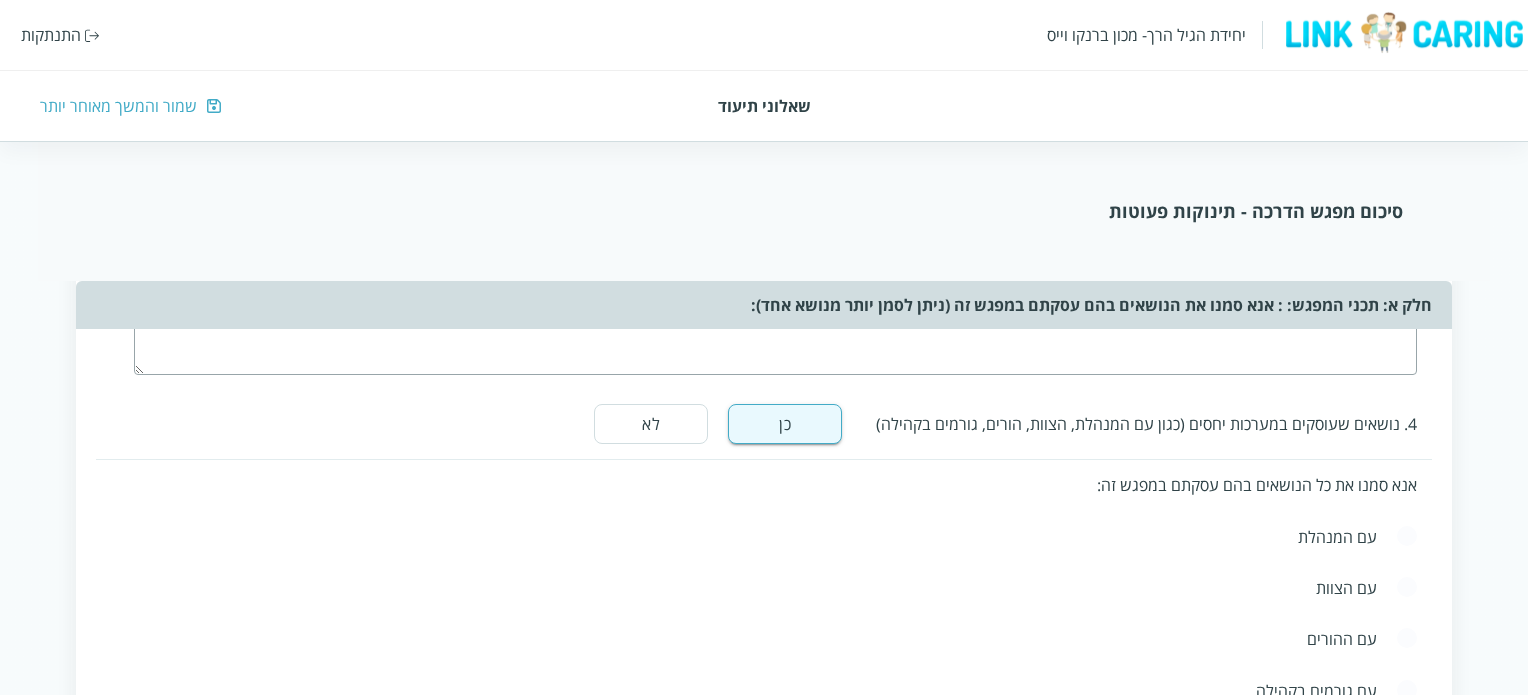 click at bounding box center (1407, 537) 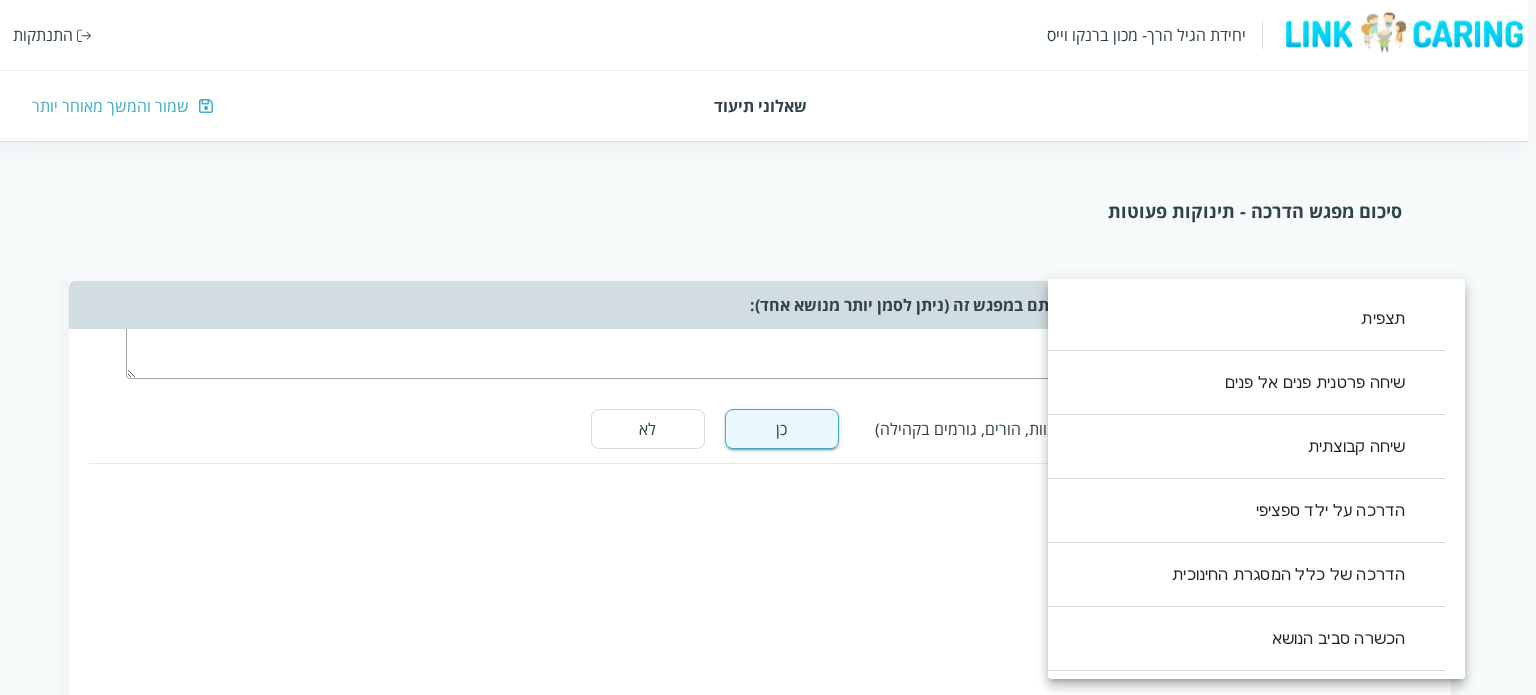 click on "יחידת הגיל הרך- מכון [PERSON_NAME] התנתקות   שאלוני תיעוד שמור והמשך מאוחר יותר סיכום מפגש הדרכה  - תינוקות פעוטות שאלון זה נועד לעזור לך לסכם את ההדרכה שבוצעה. מילוי השאלון אורך דקות בודדות ויעזור לך לתעד את העשייה במסגרת החינוך. לשאלון שני חלקים: החלק הראשון אוסף את תכני ואת אופני ההדרכה במפגש. החלק השני מסכם את חווית ההדרכה, חלק זה יותר פתוח והוא מהווה מעין מחברת בה ניתן לאסוף את חווית ההדרכה, ולזכור את העיקר לקראת המפגש הבא. תאריך המפגש (שנה/חודש/יום) ציין/י את אנשי הצוות איתם נעשתה ההדרכה  מנהלת המעון, [PERSON_NAME] נעמת צפון, מפקחת נעמת חדשה   כן   לא   פרידה והסתגלות ​ ​ ​ ,2" at bounding box center [764, 316] 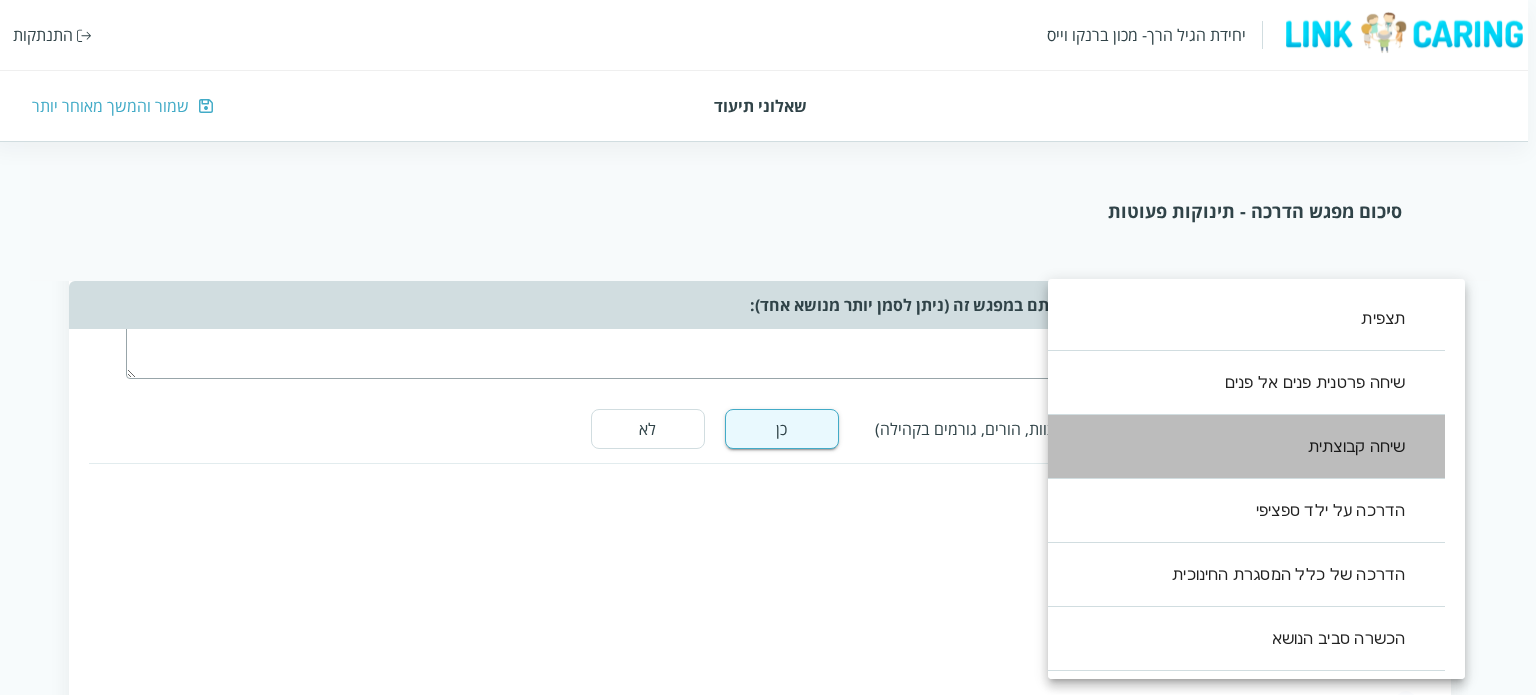 click on "שיחה קבוצתית" at bounding box center (1236, 447) 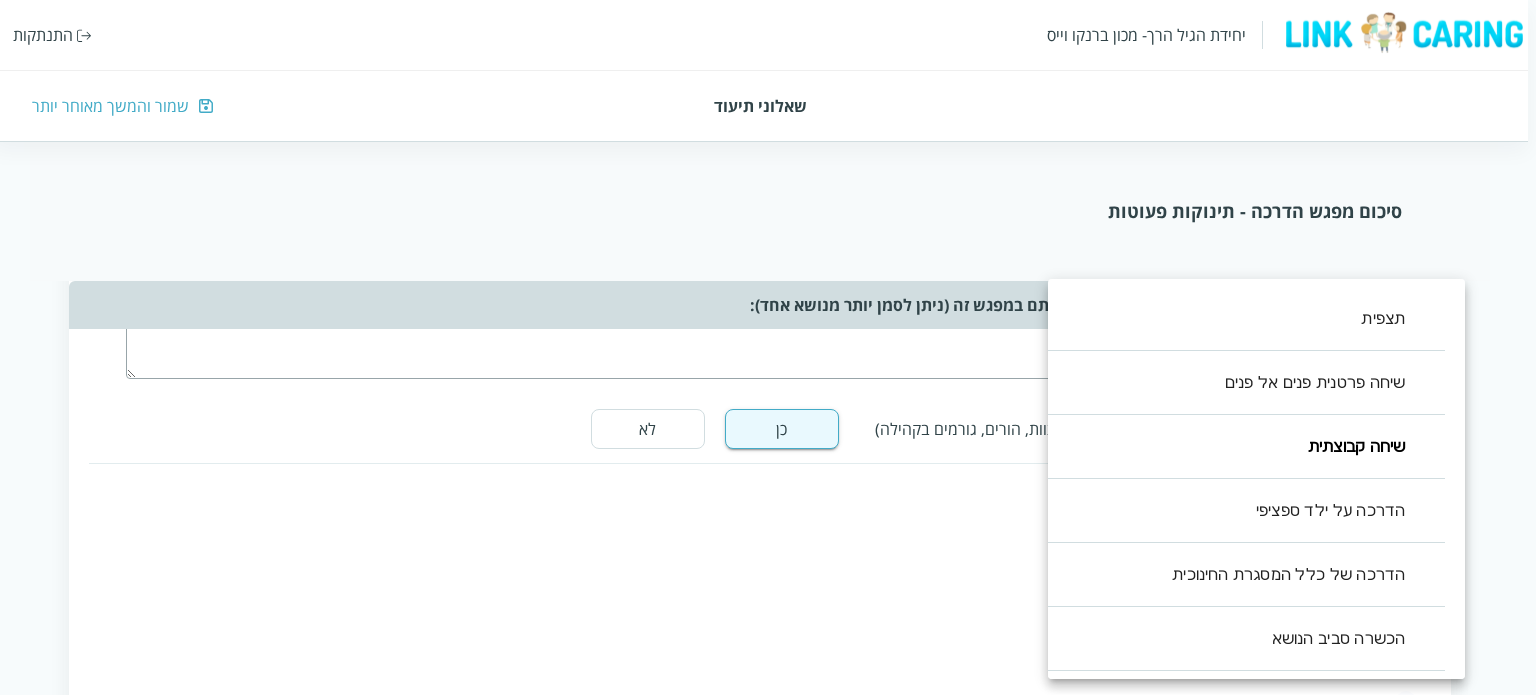 click at bounding box center (768, 347) 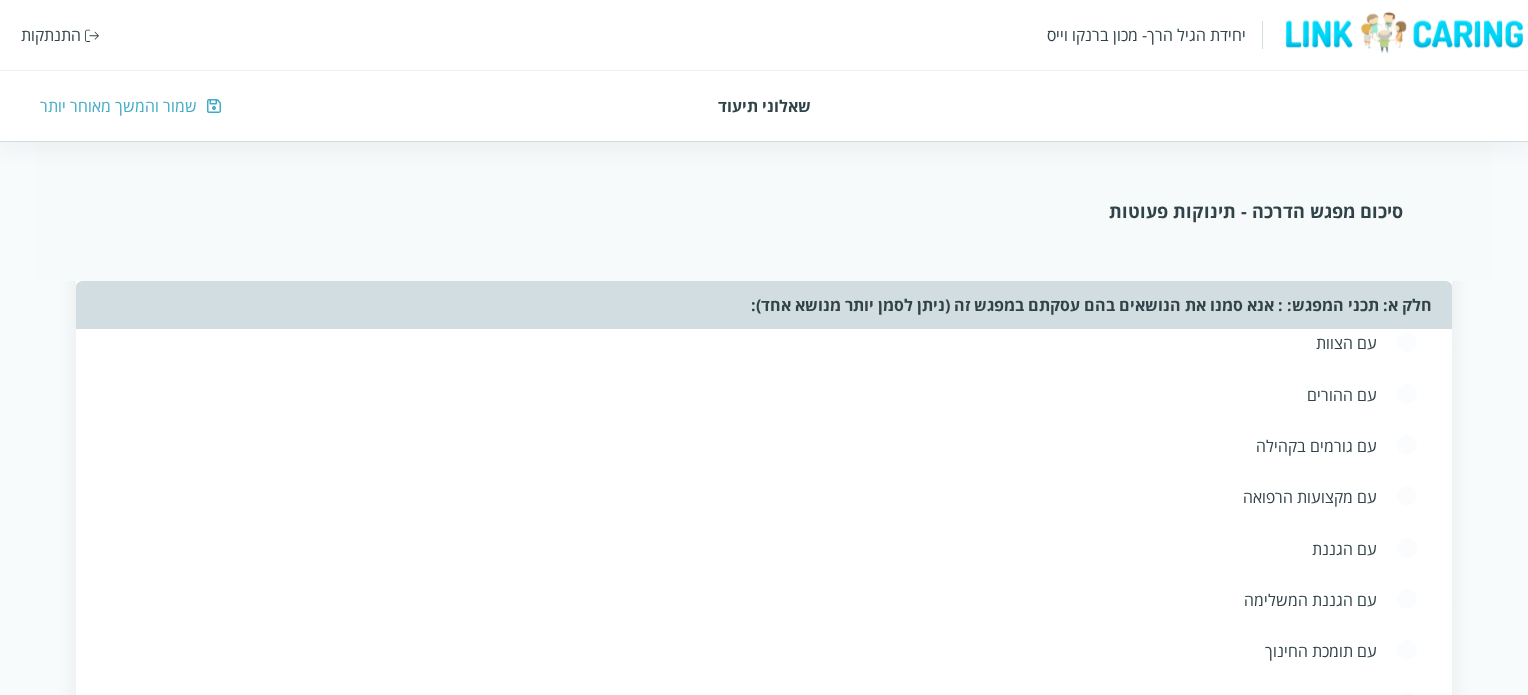 scroll, scrollTop: 2446, scrollLeft: 0, axis: vertical 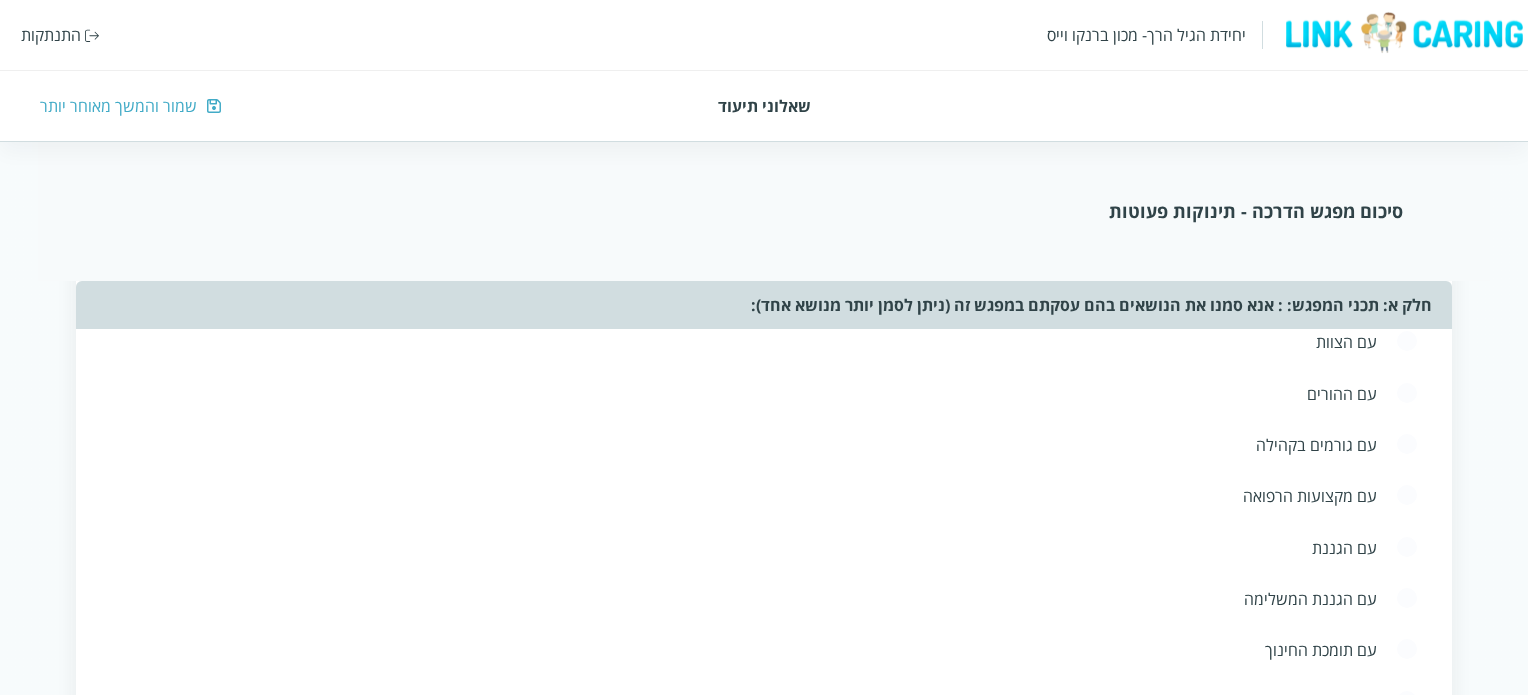 click at bounding box center (1407, 702) 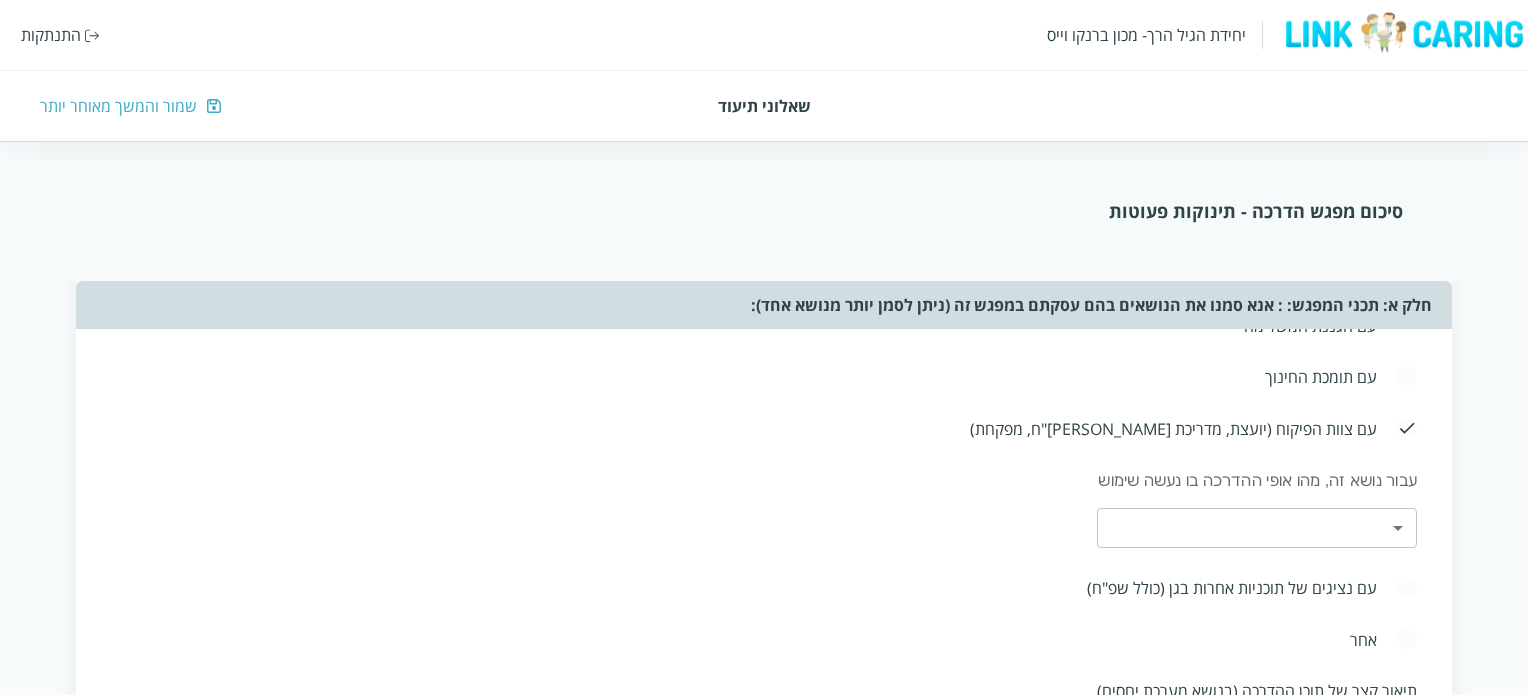 scroll, scrollTop: 2730, scrollLeft: 0, axis: vertical 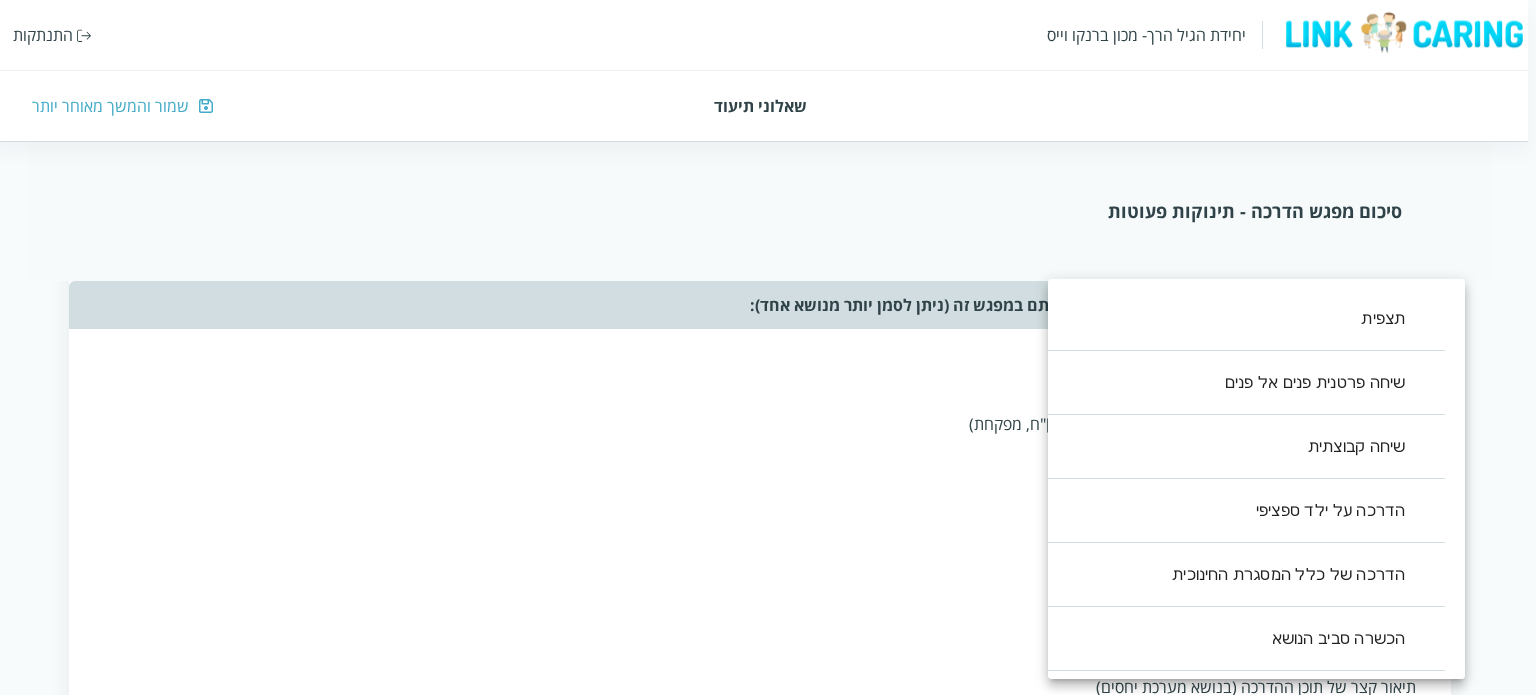 click on "יחידת הגיל הרך- מכון [PERSON_NAME] התנתקות   שאלוני תיעוד שמור והמשך מאוחר יותר סיכום מפגש הדרכה  - תינוקות פעוטות שאלון זה נועד לעזור לך לסכם את ההדרכה שבוצעה. מילוי השאלון אורך דקות בודדות ויעזור לך לתעד את העשייה במסגרת החינוך. לשאלון שני חלקים: החלק הראשון אוסף את תכני ואת אופני ההדרכה במפגש. החלק השני מסכם את חווית ההדרכה, חלק זה יותר פתוח והוא מהווה מעין מחברת בה ניתן לאסוף את חווית ההדרכה, ולזכור את העיקר לקראת המפגש הבא. תאריך המפגש (שנה/חודש/יום) ציין/י את אנשי הצוות איתם נעשתה ההדרכה  מנהלת המעון, [PERSON_NAME] נעמת צפון, מפקחת נעמת חדשה   כן   לא   פרידה והסתגלות ​ ​ ​ ,2" at bounding box center [764, -268] 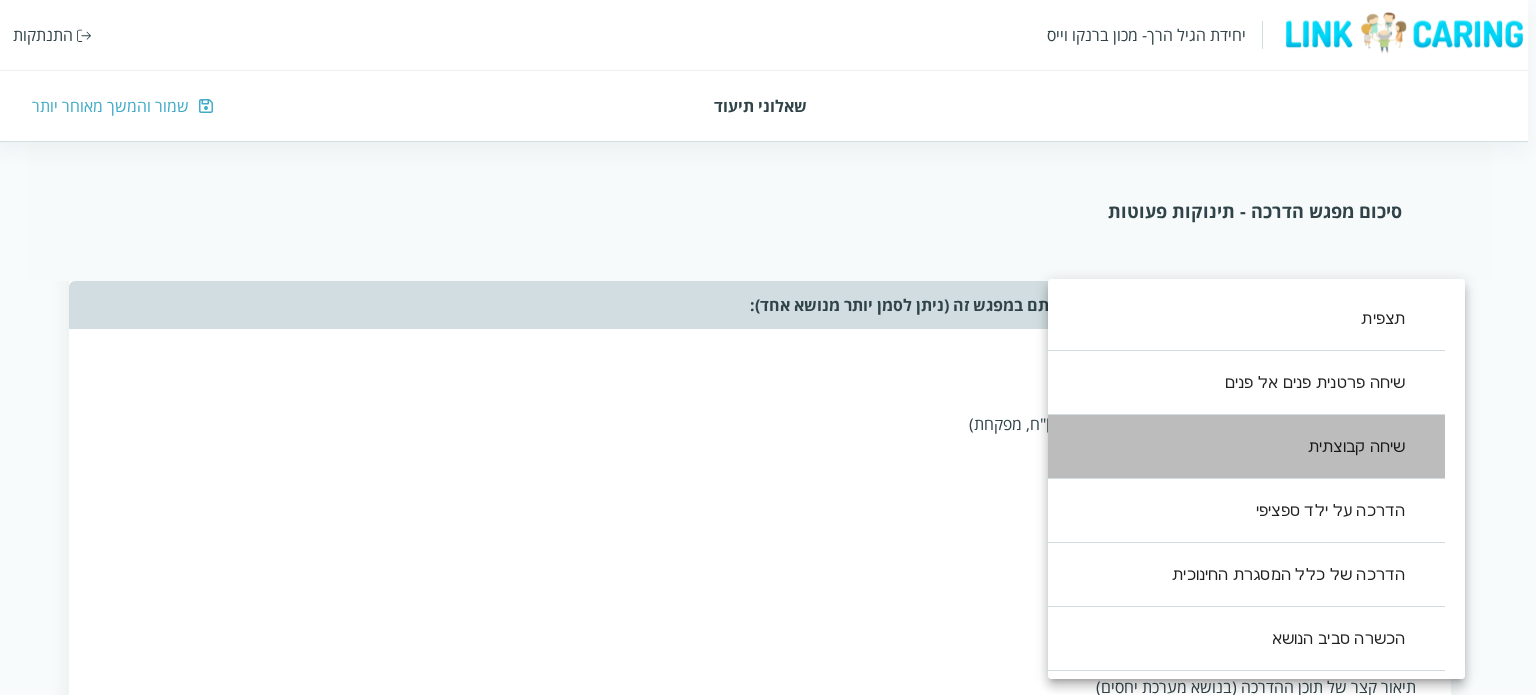 click on "שיחה קבוצתית" at bounding box center (1236, 447) 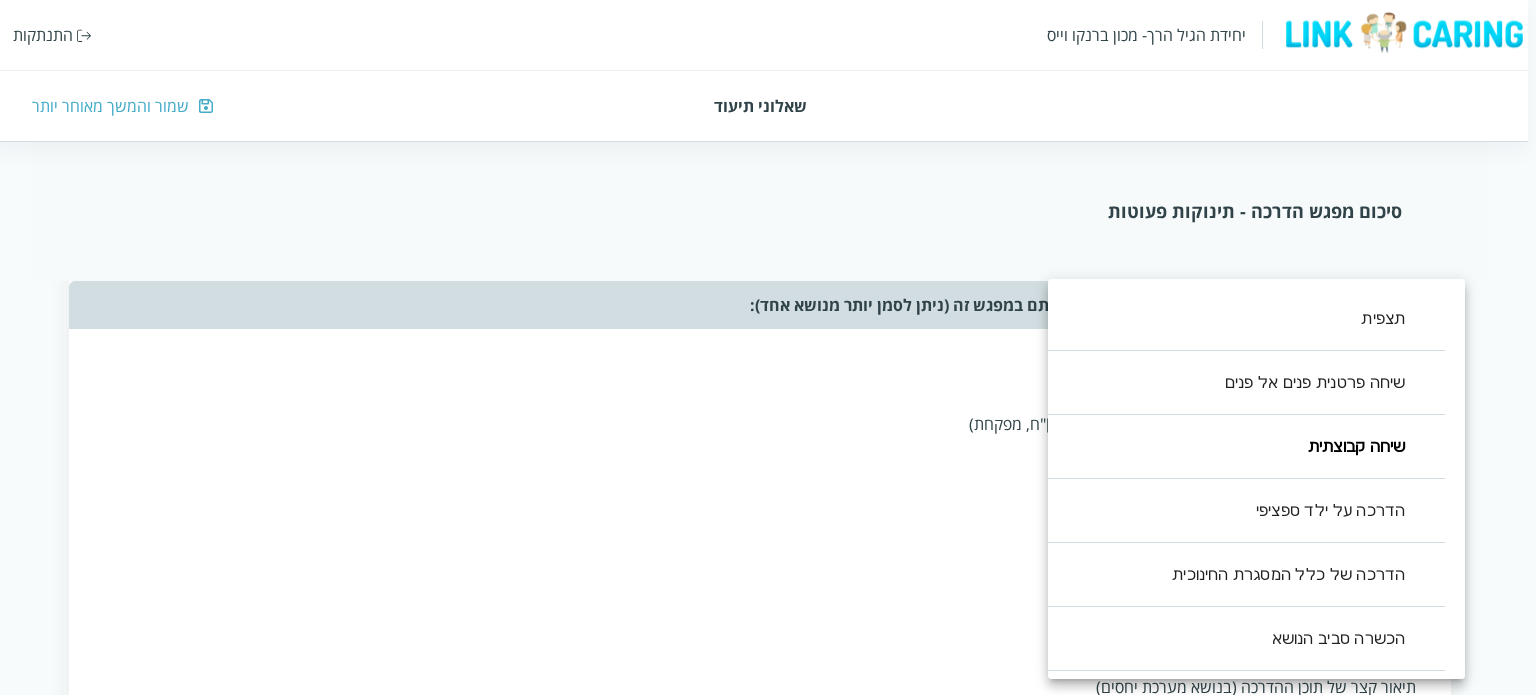 click at bounding box center (768, 347) 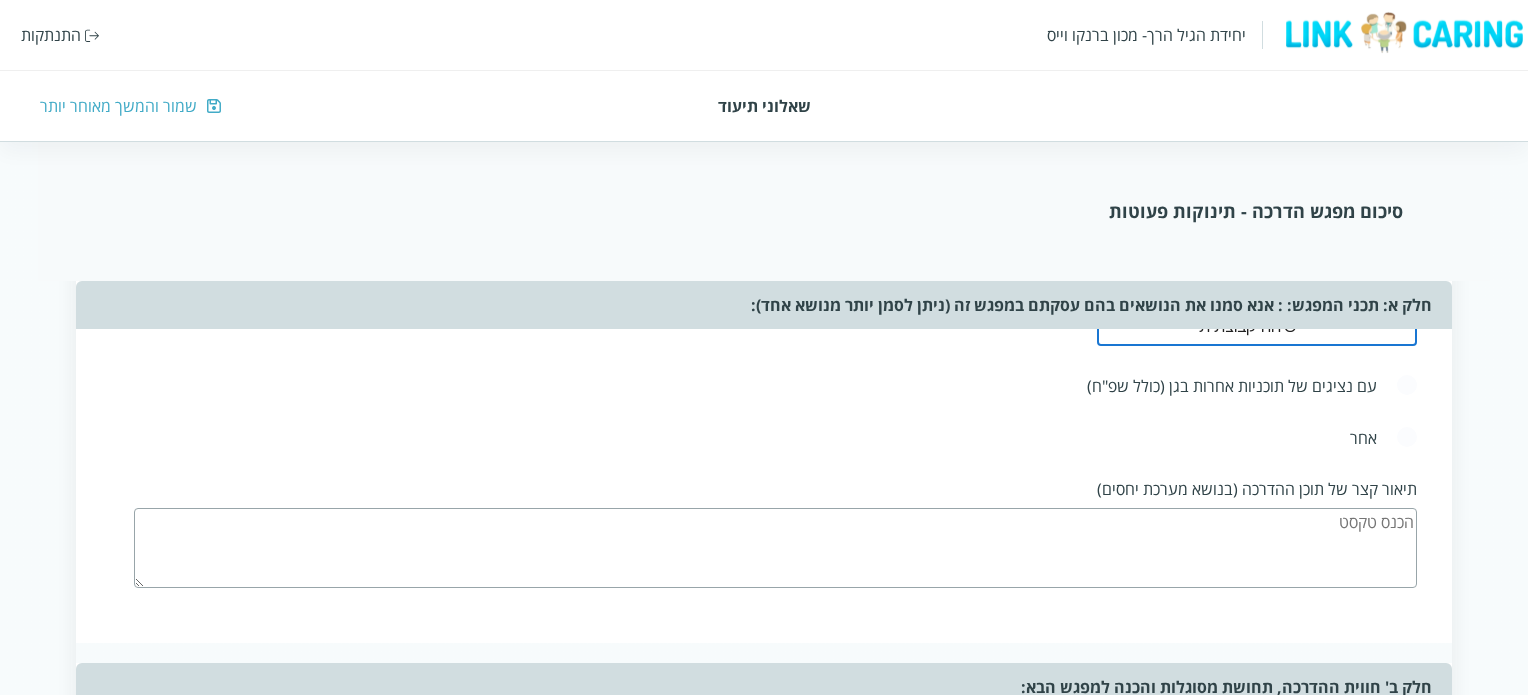 scroll, scrollTop: 2932, scrollLeft: 0, axis: vertical 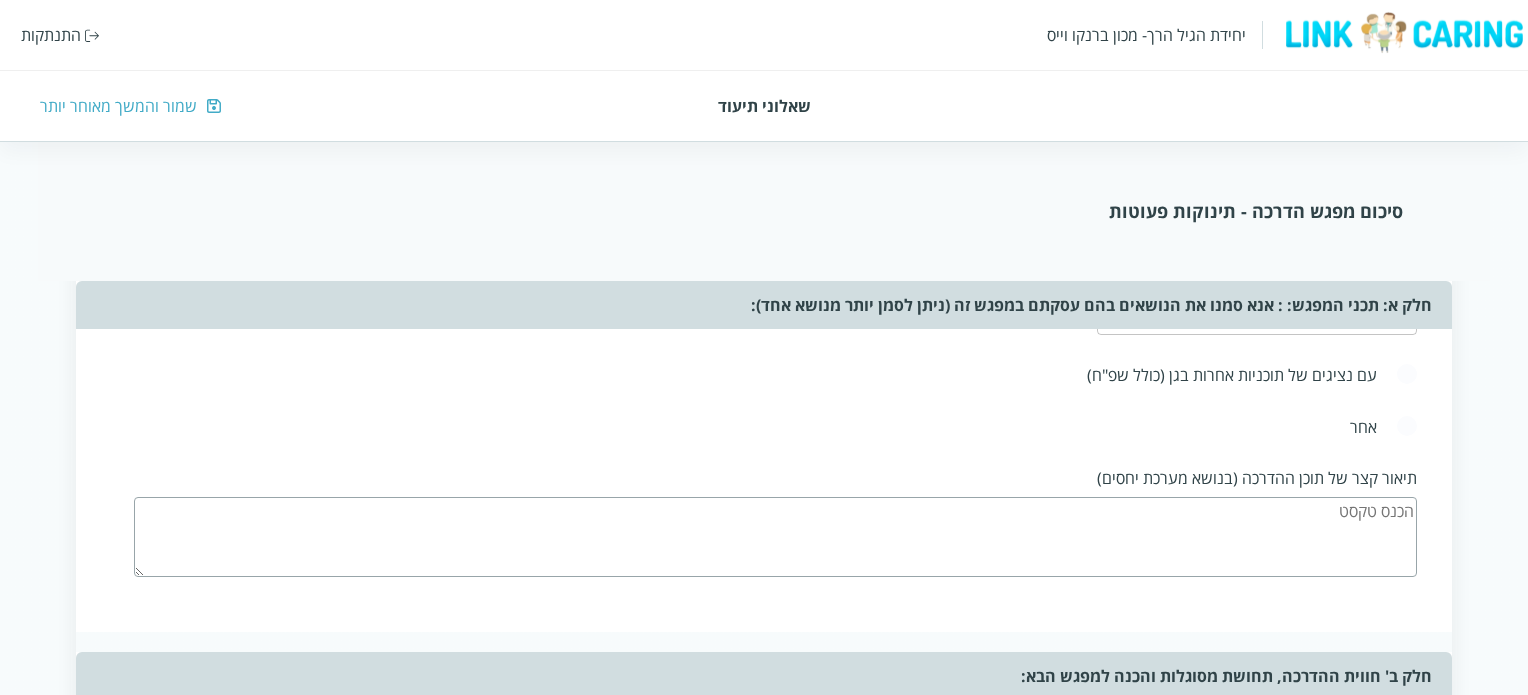 click at bounding box center (775, 537) 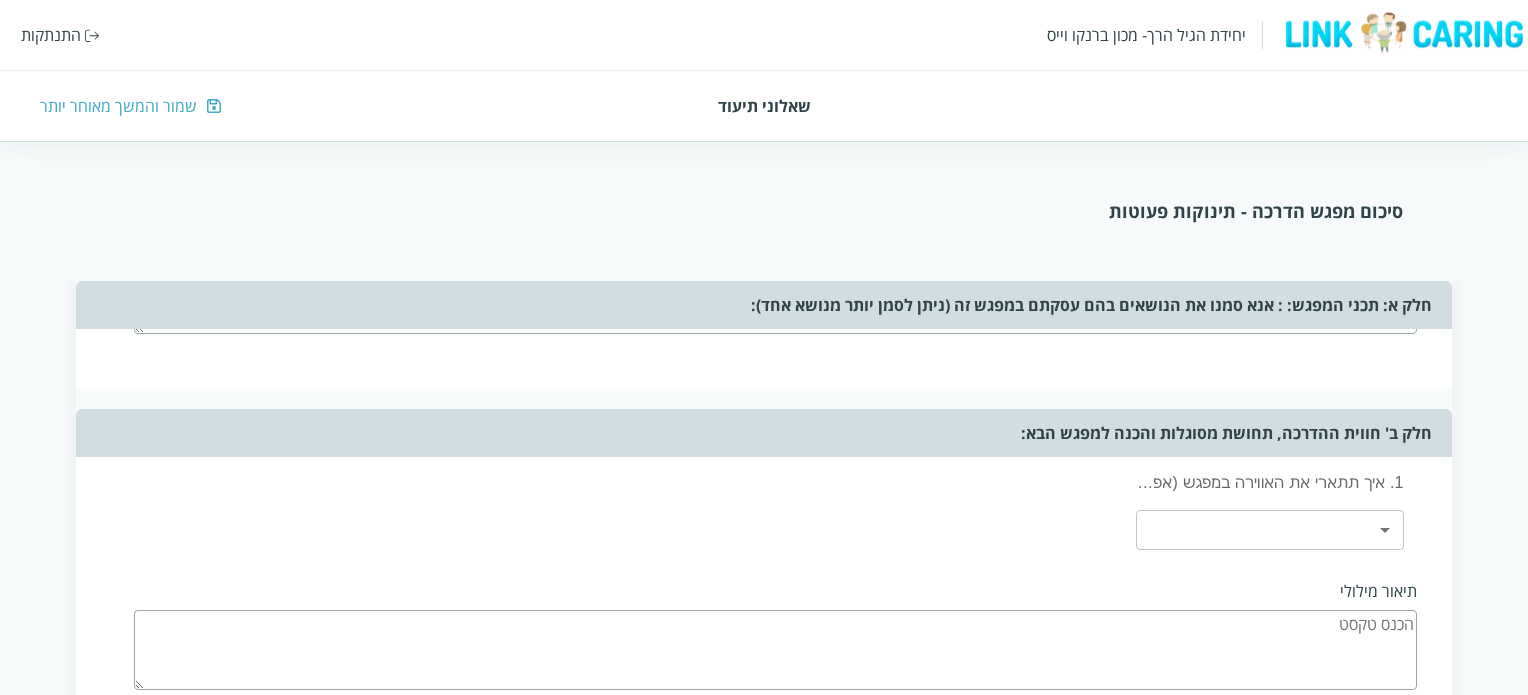 scroll, scrollTop: 3210, scrollLeft: 0, axis: vertical 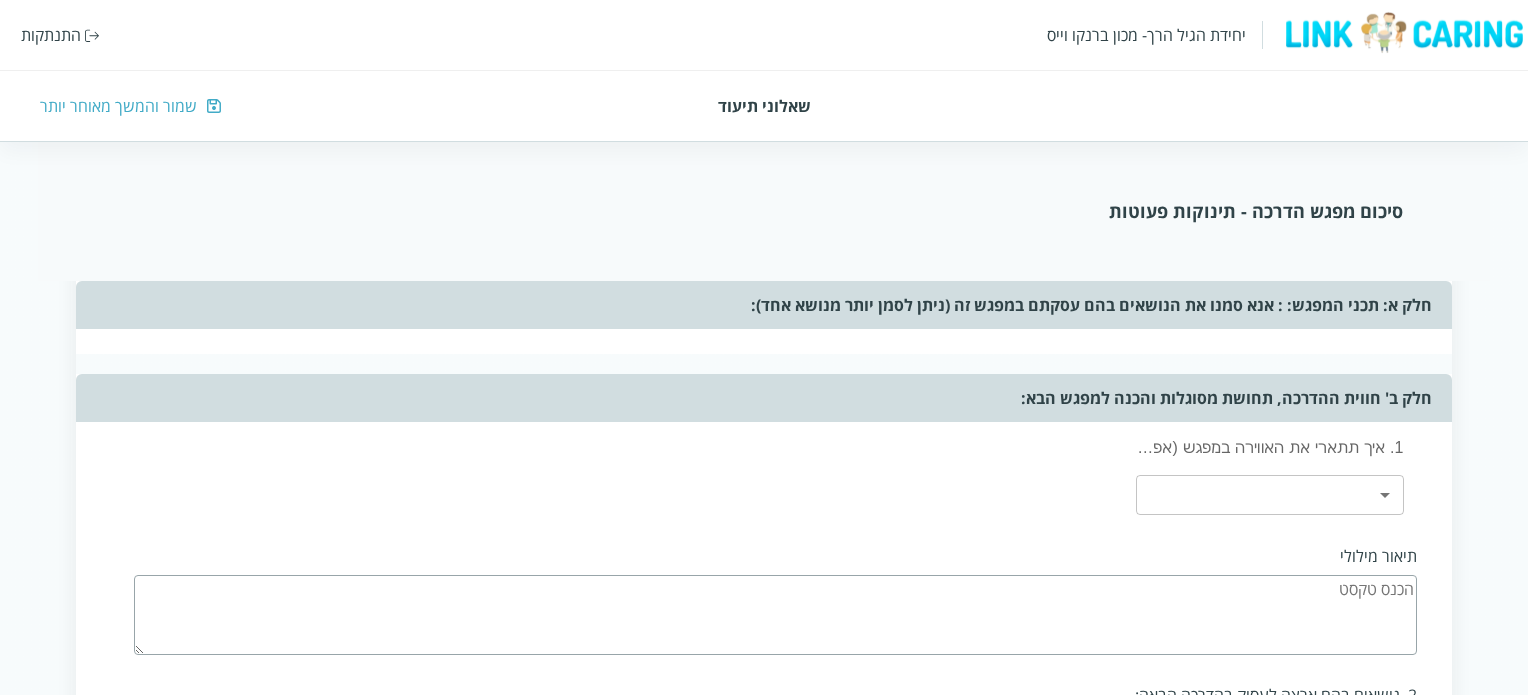 type on "שיחת תיאום ציפיות" 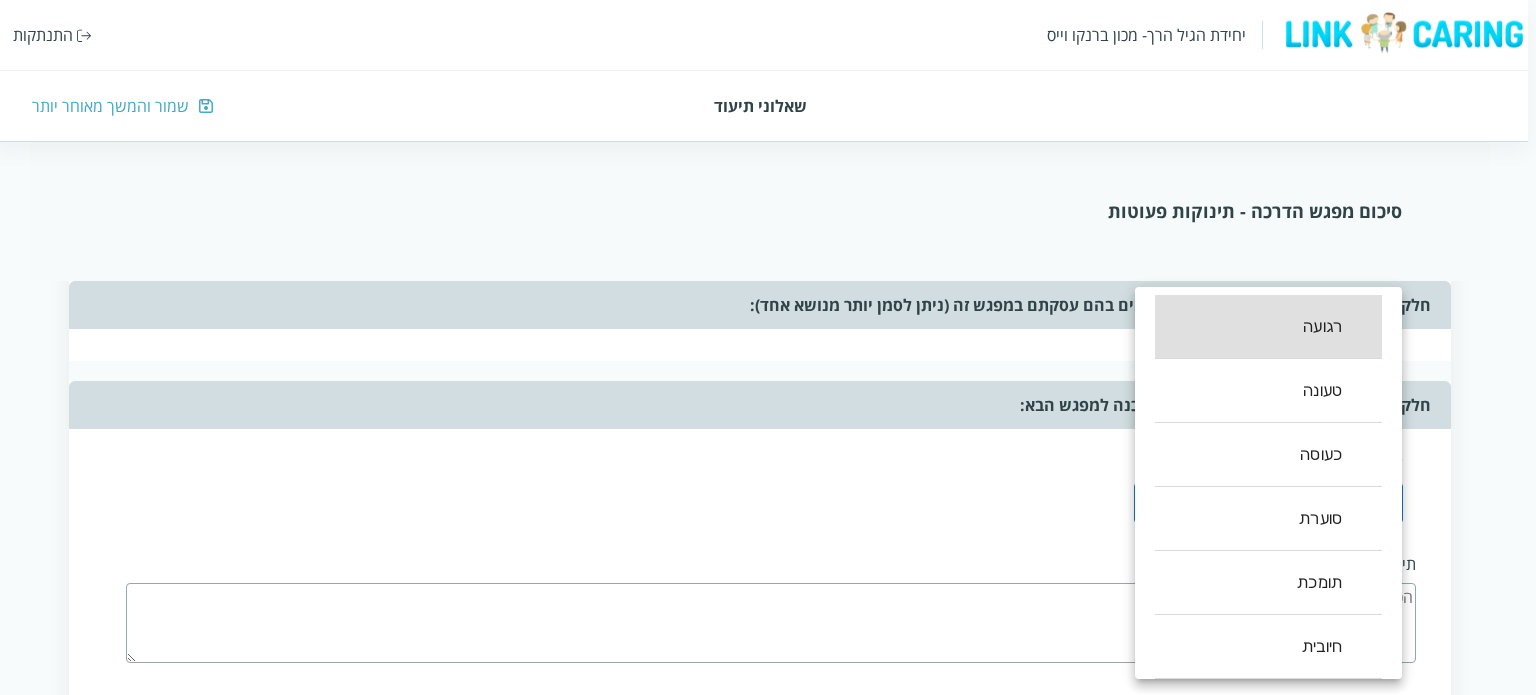 click on "יחידת הגיל הרך- מכון [PERSON_NAME] התנתקות   שאלוני תיעוד שמור והמשך מאוחר יותר סיכום מפגש הדרכה  - תינוקות פעוטות שאלון זה נועד לעזור לך לסכם את ההדרכה שבוצעה. מילוי השאלון אורך דקות בודדות ויעזור לך לתעד את העשייה במסגרת החינוך. לשאלון שני חלקים: החלק הראשון אוסף את תכני ואת אופני ההדרכה במפגש. החלק השני מסכם את חווית ההדרכה, חלק זה יותר פתוח והוא מהווה מעין מחברת בה ניתן לאסוף את חווית ההדרכה, ולזכור את העיקר לקראת המפגש הבא. תאריך המפגש (שנה/חודש/יום) ציין/י את אנשי הצוות איתם נעשתה ההדרכה  מנהלת המעון, [PERSON_NAME] נעמת צפון, מפקחת נעמת חדשה   כן   לא   פרידה והסתגלות ​ ​ ​ ,2" at bounding box center [764, -748] 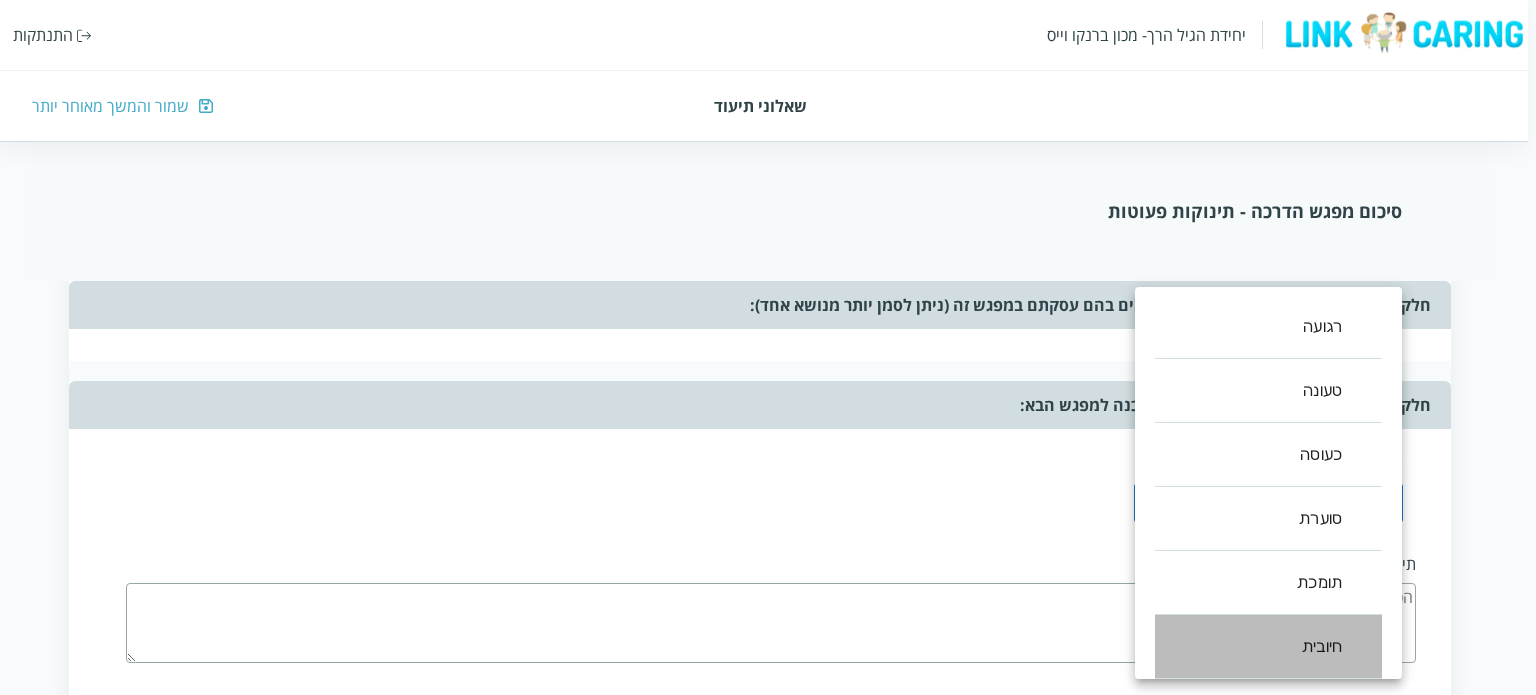 click on "חיובית" at bounding box center [1268, 647] 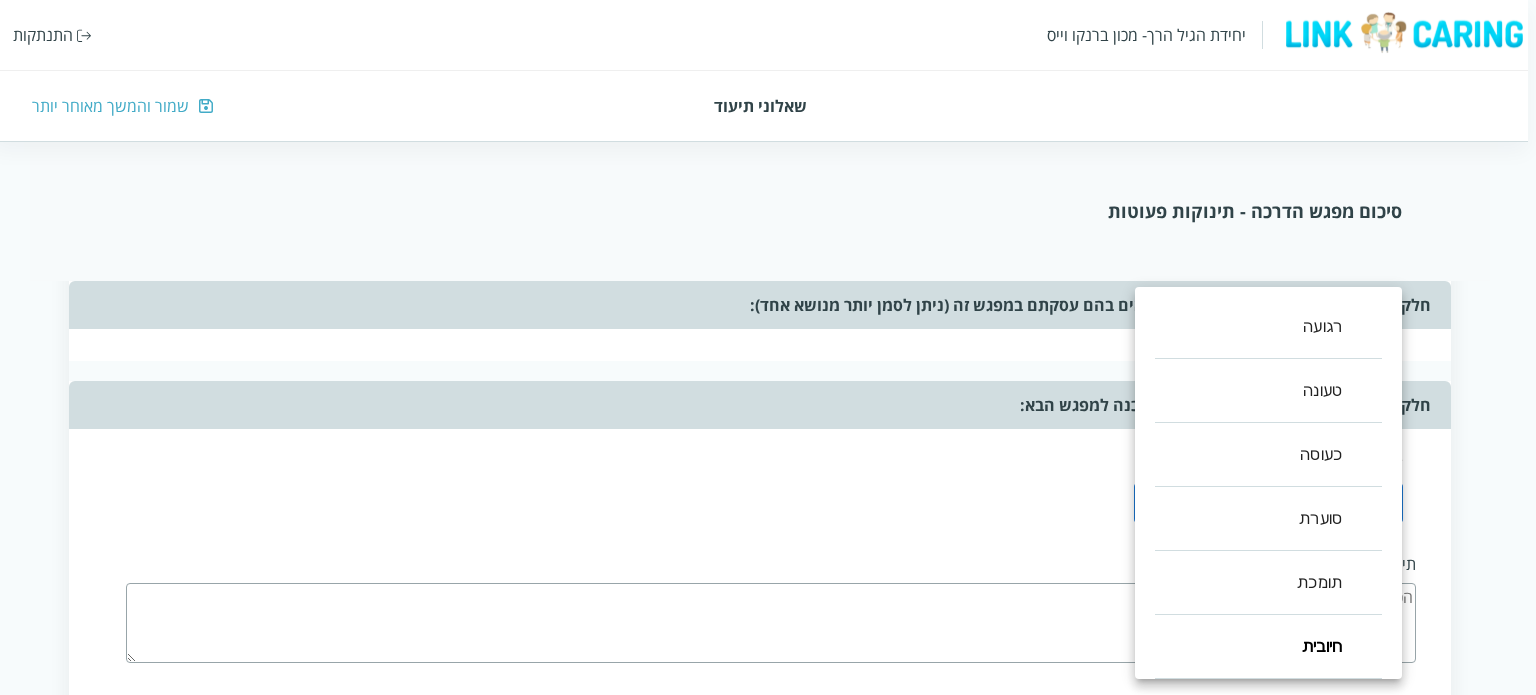click at bounding box center (768, 347) 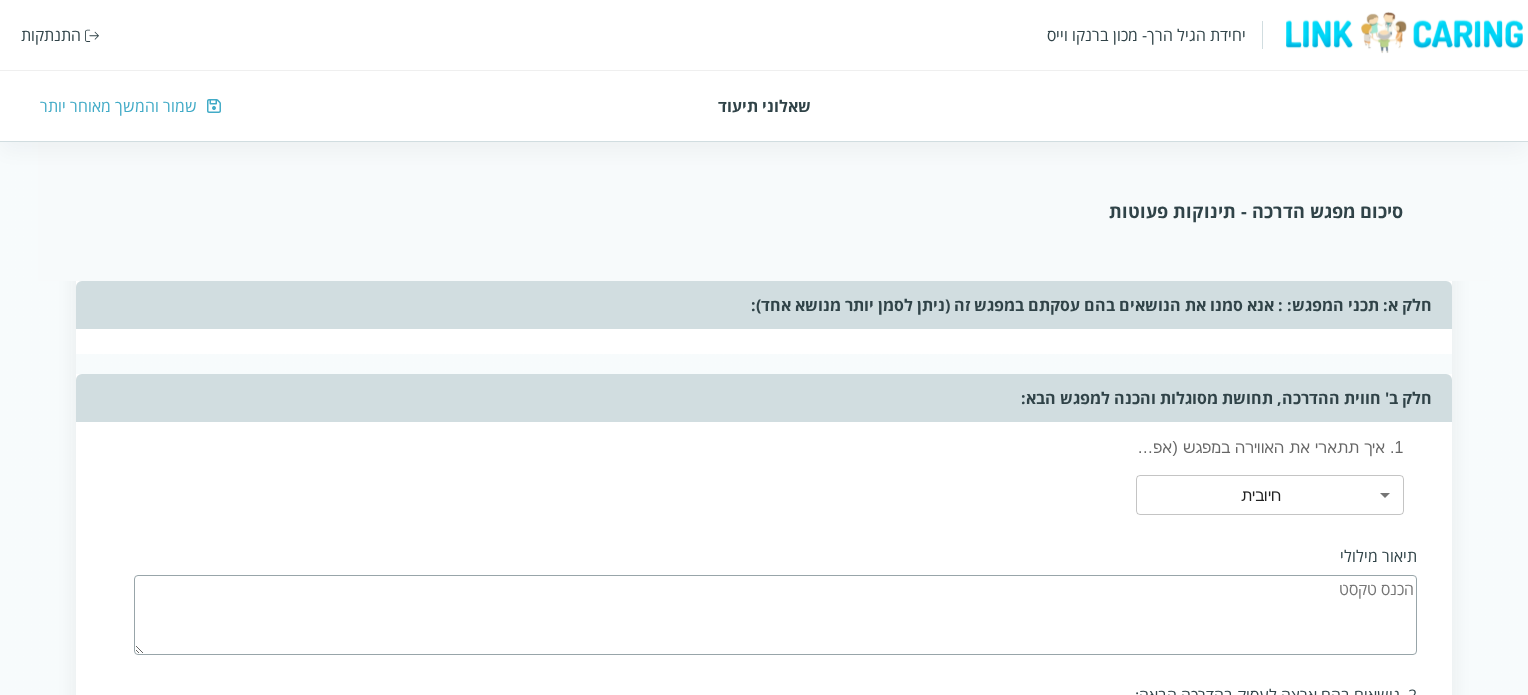 click at bounding box center (775, 615) 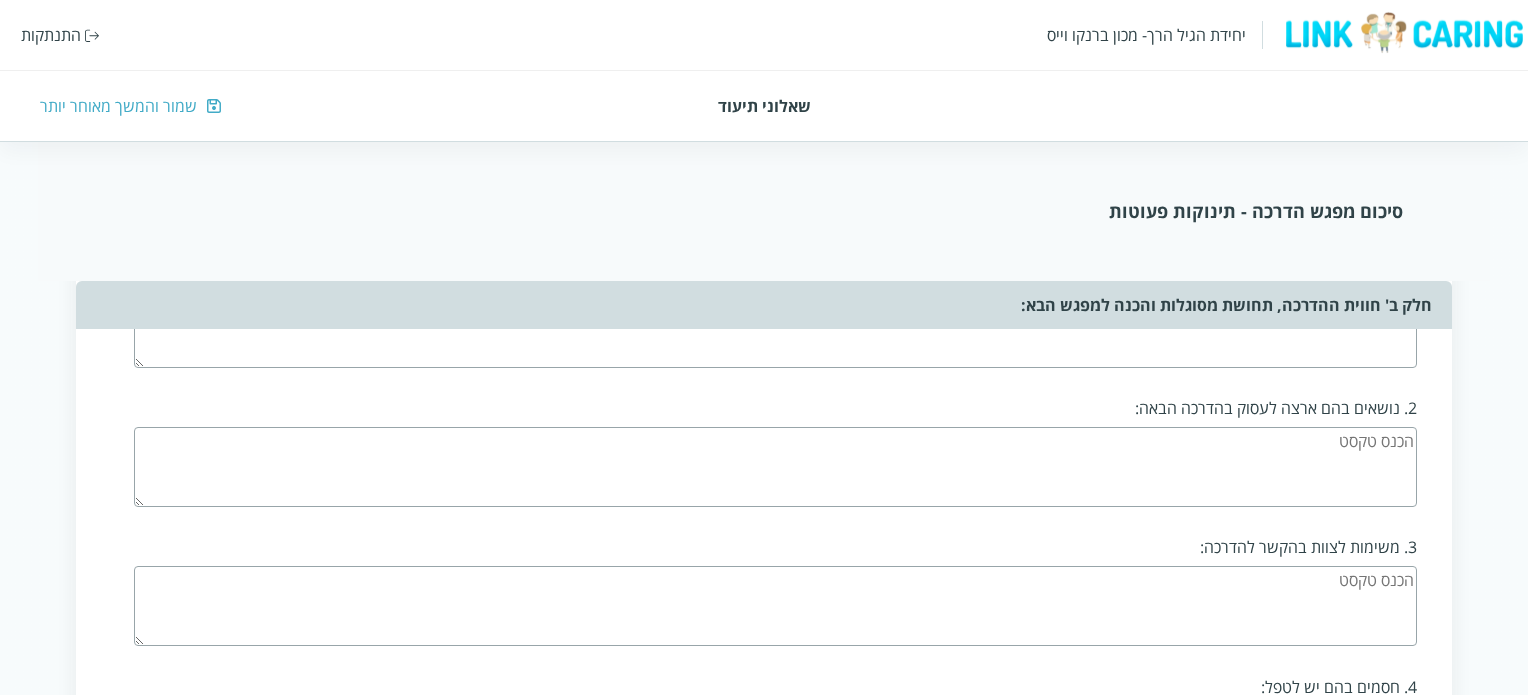 scroll, scrollTop: 3504, scrollLeft: 0, axis: vertical 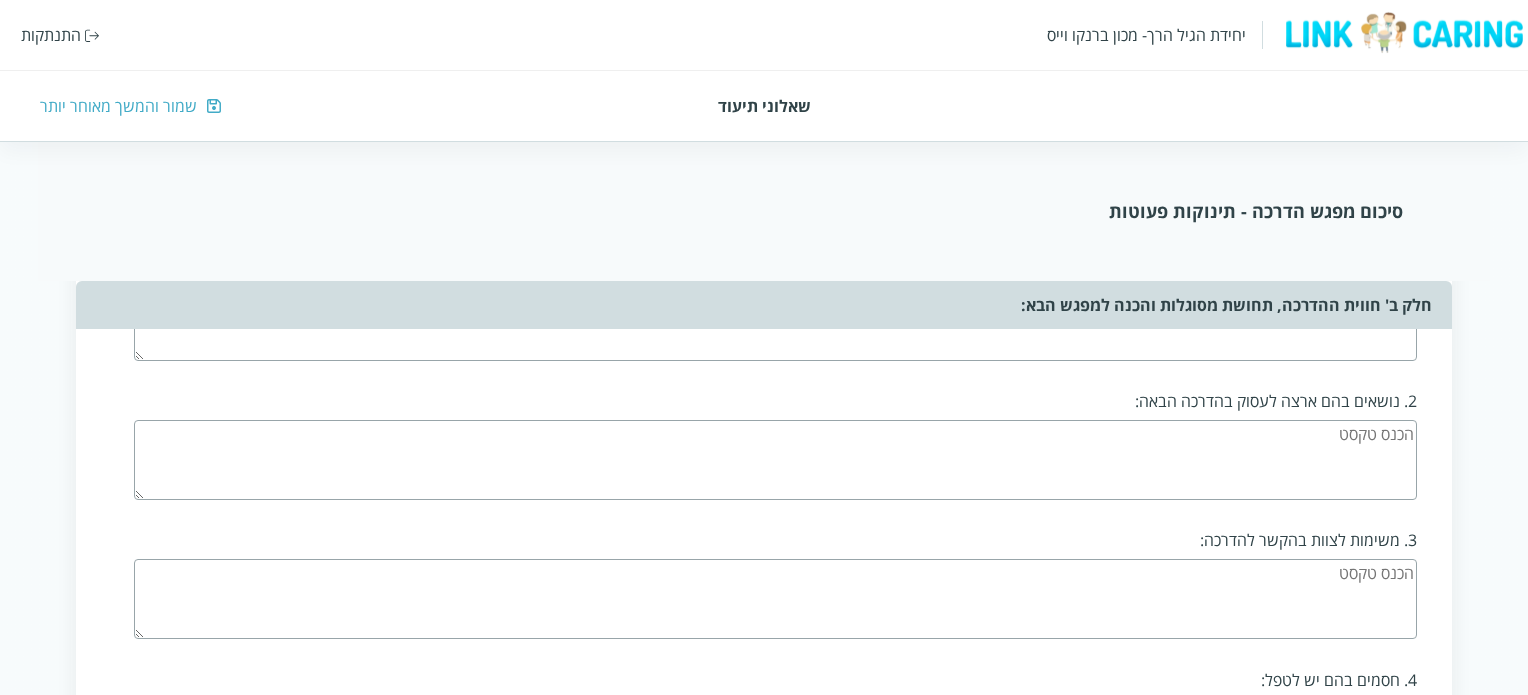 type on "היה אוירה טובה, תחושה של שותפות למען מטרה" 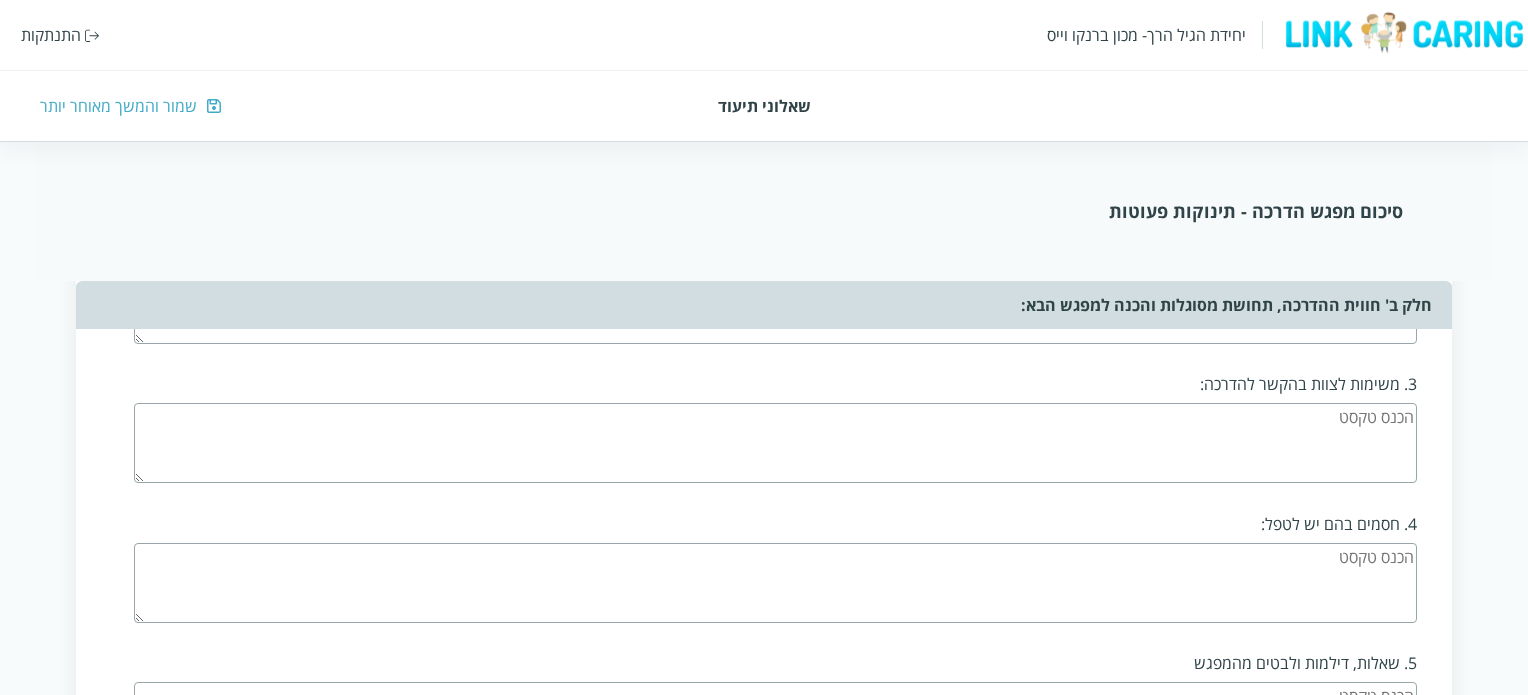 scroll, scrollTop: 3665, scrollLeft: 0, axis: vertical 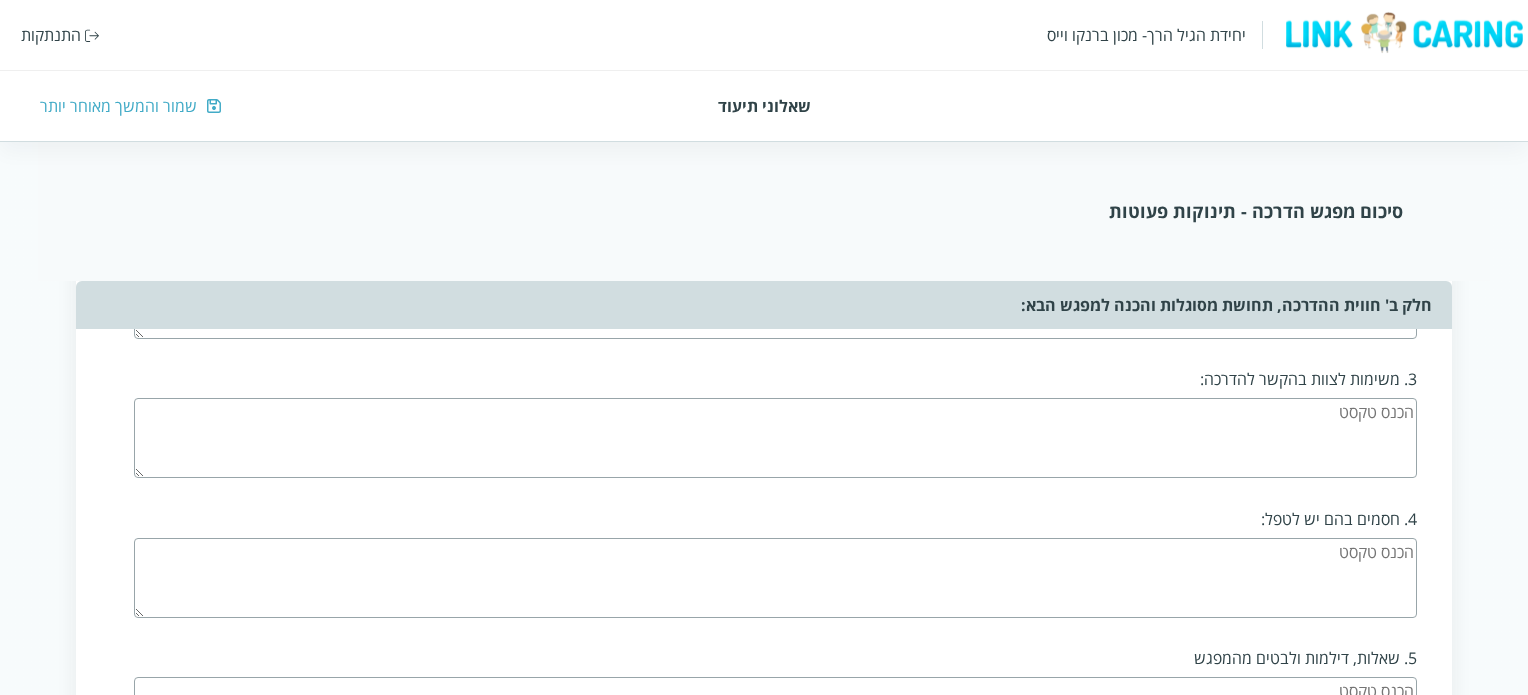 type on "תצפיות על ילדים עם קשיים שהובאו לפניי" 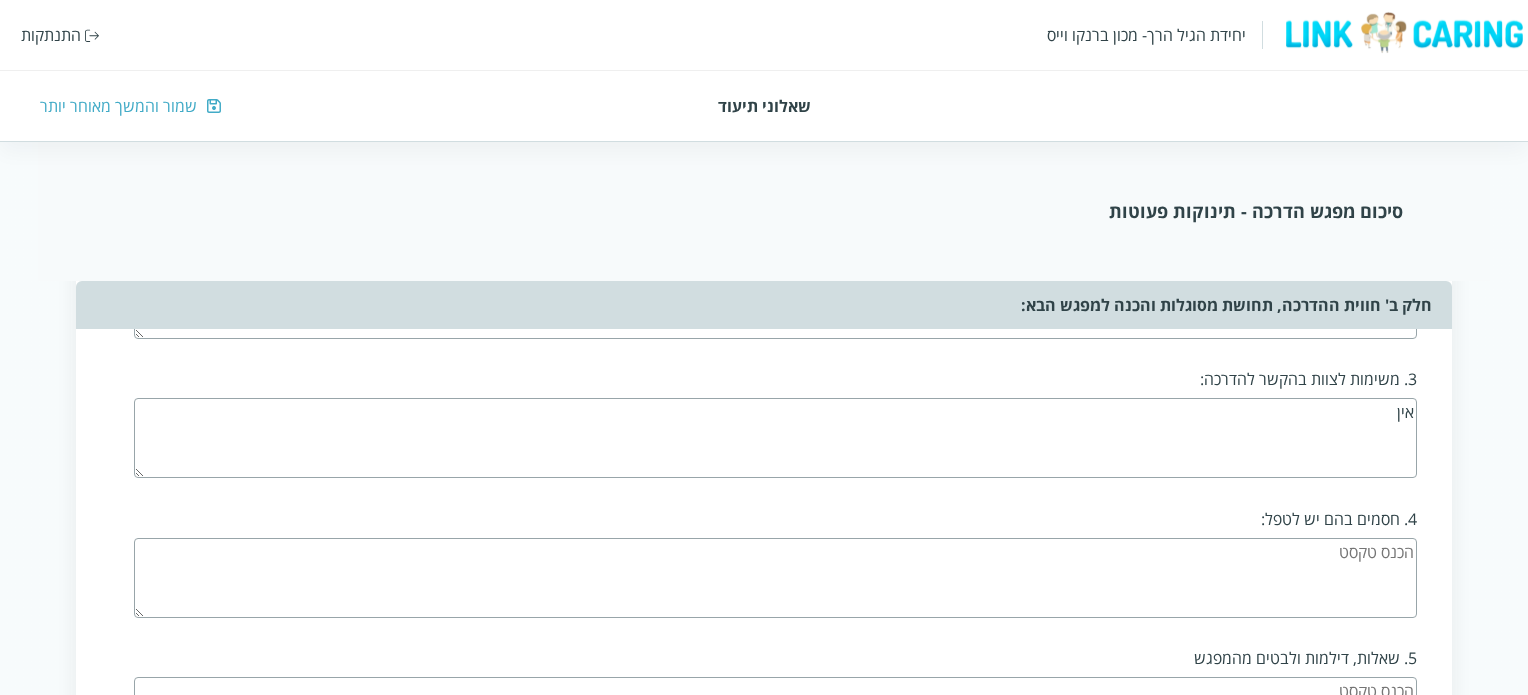 type on "אין" 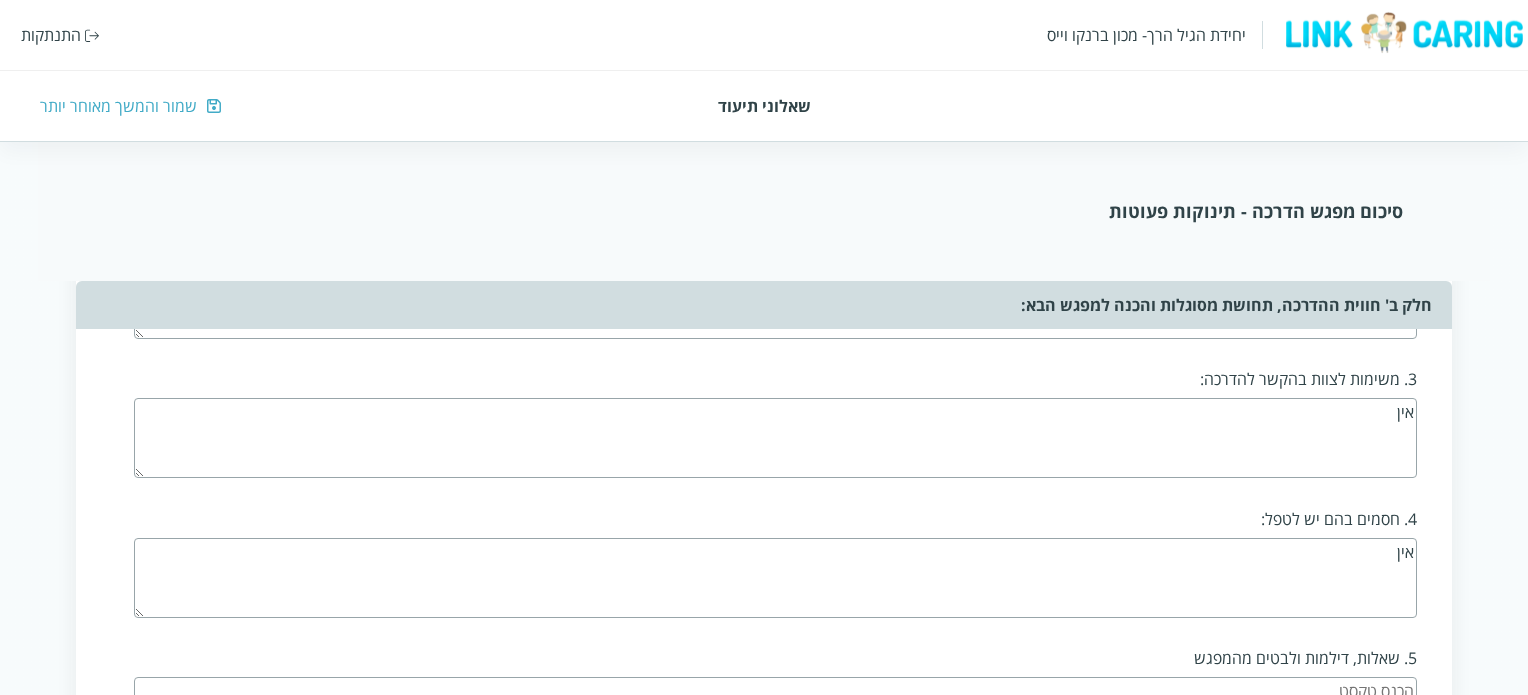 type on "אין" 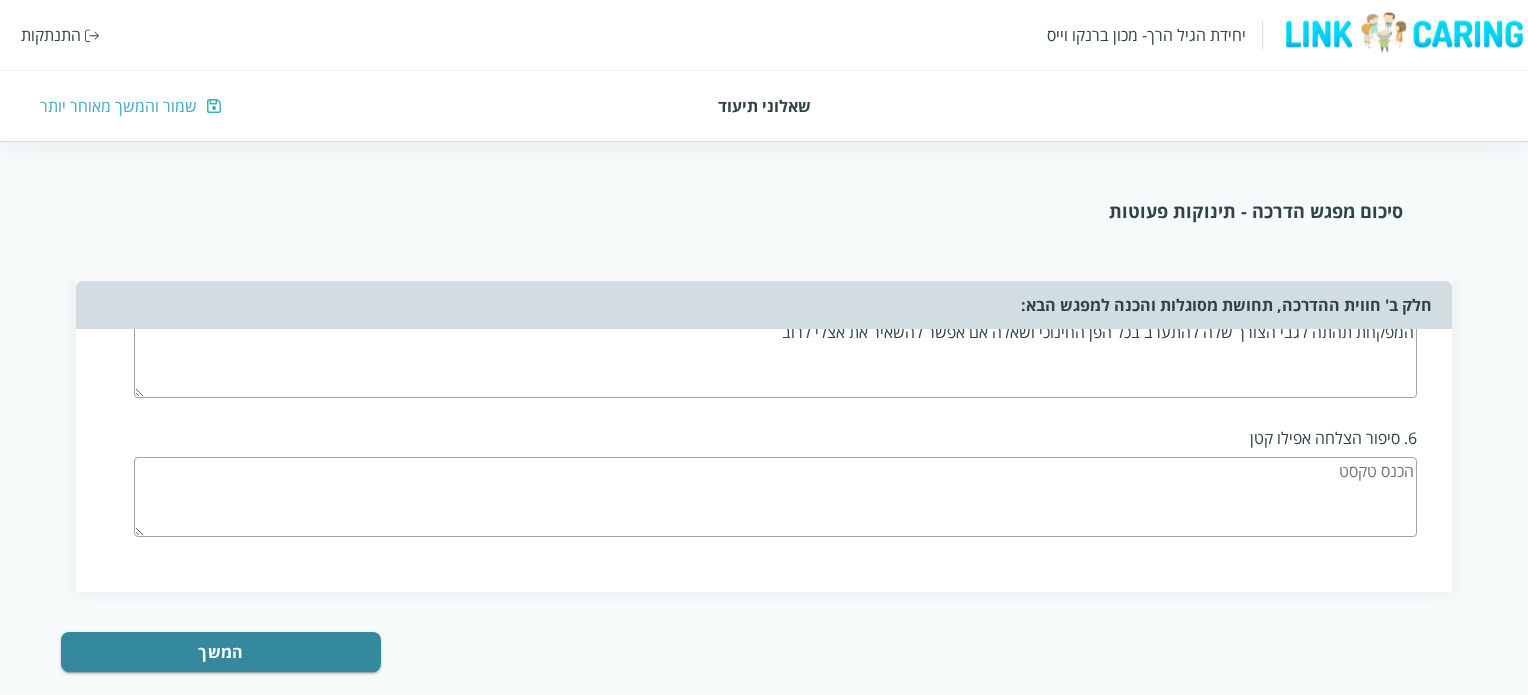 scroll, scrollTop: 4035, scrollLeft: 0, axis: vertical 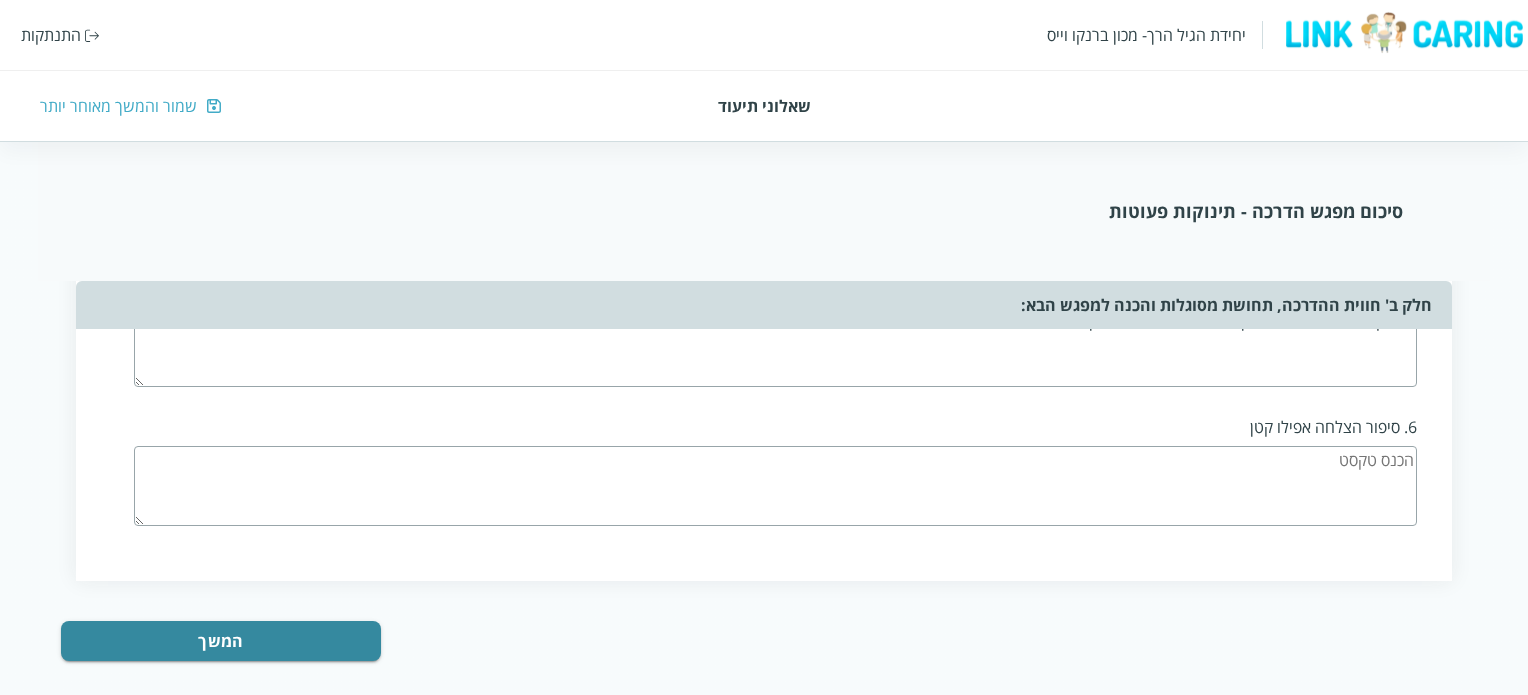 type on "המפקחת תהתה לגבי הצורך שלה להתערב בכל הפן החינוכי ושאלה אם אפשר להשאיר את אצלי לרוב" 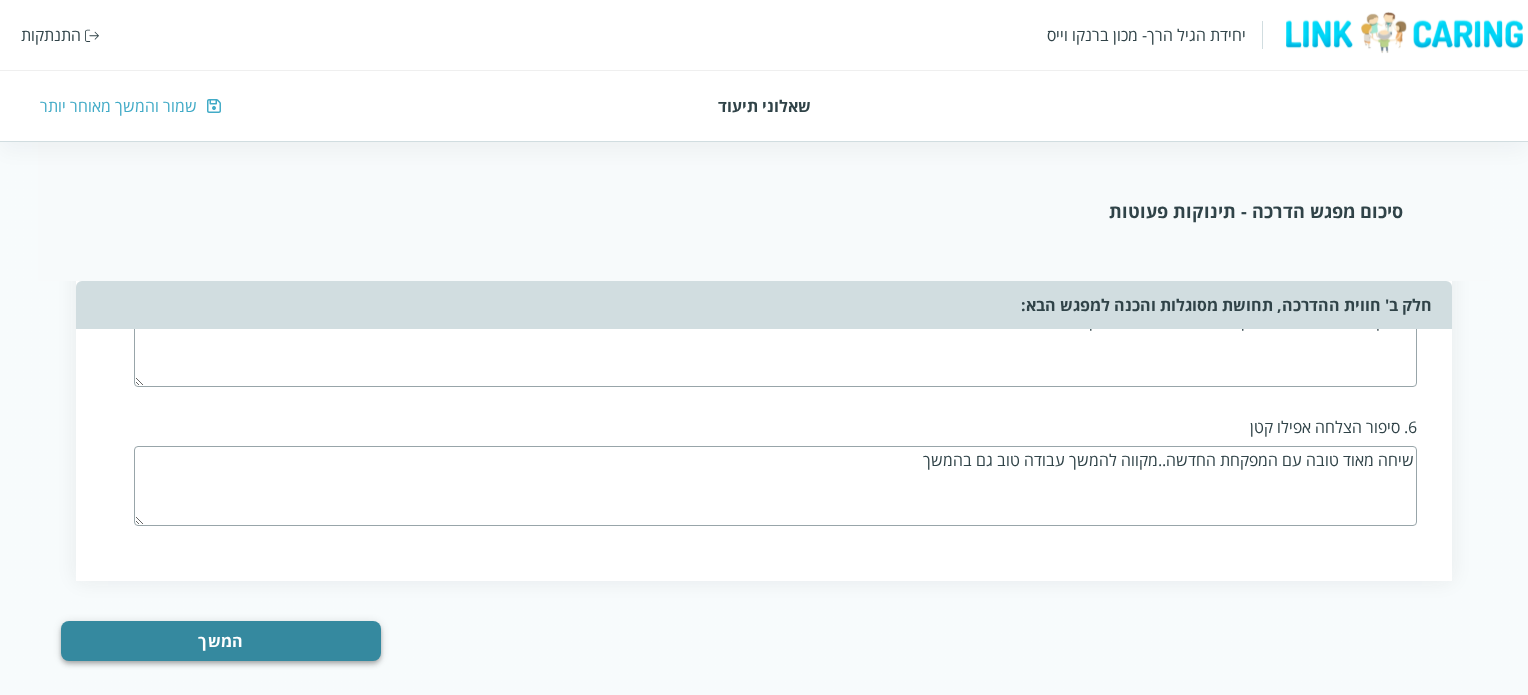 type on "שיחה מאוד טובה עם המפקחת החדשה..מקווה להמשך עבודה טוב גם בהמשך" 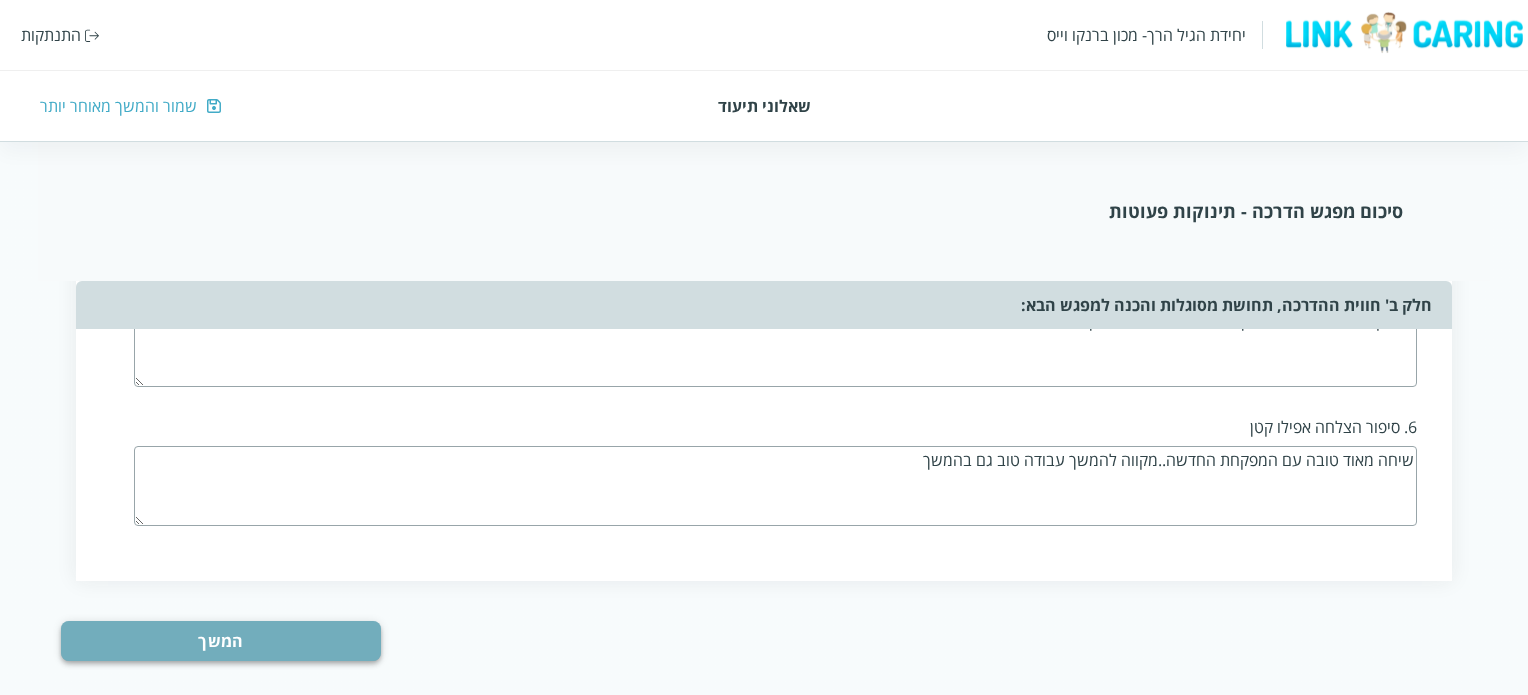 click on "המשך" at bounding box center [221, 641] 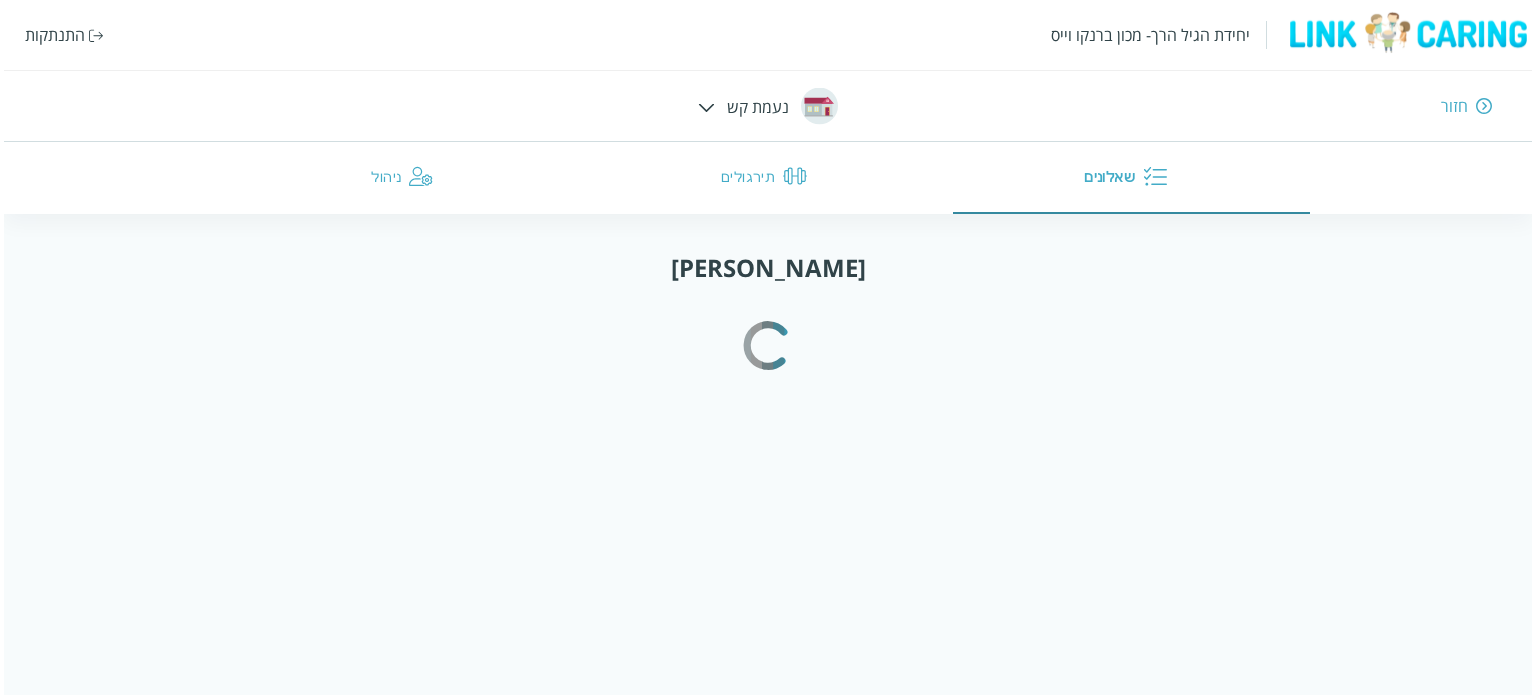 scroll, scrollTop: 0, scrollLeft: 0, axis: both 